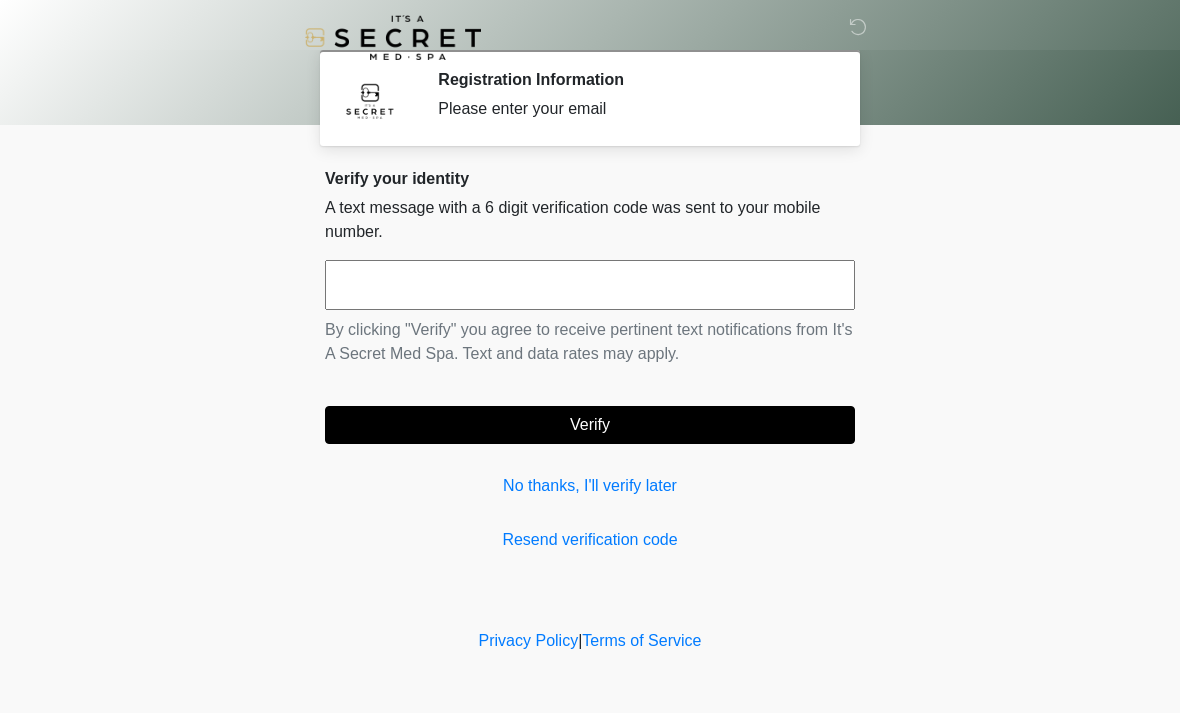 scroll, scrollTop: 0, scrollLeft: 0, axis: both 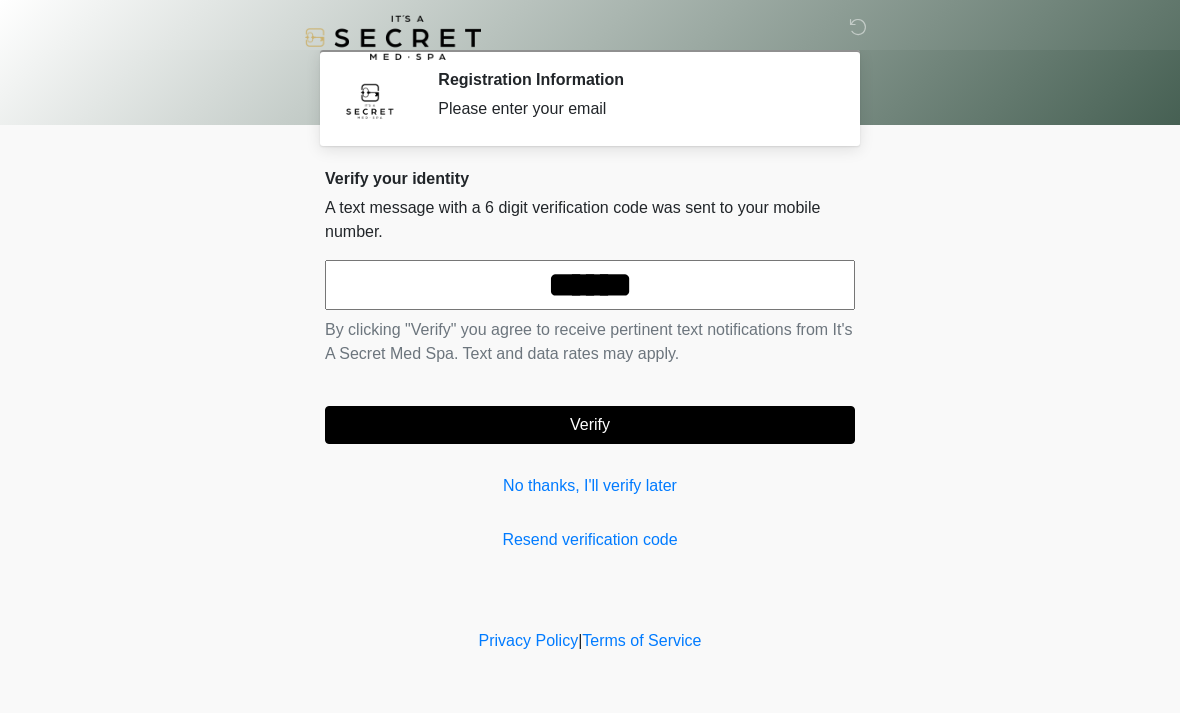 type on "******" 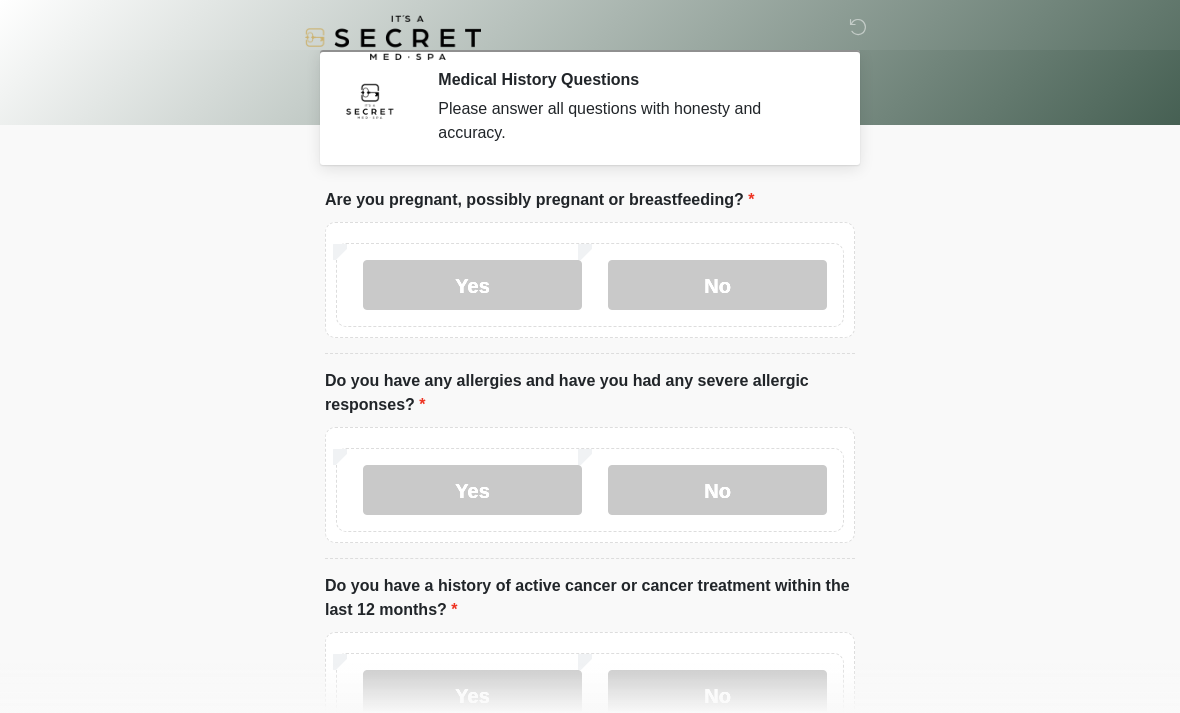 click on "No" at bounding box center (717, 285) 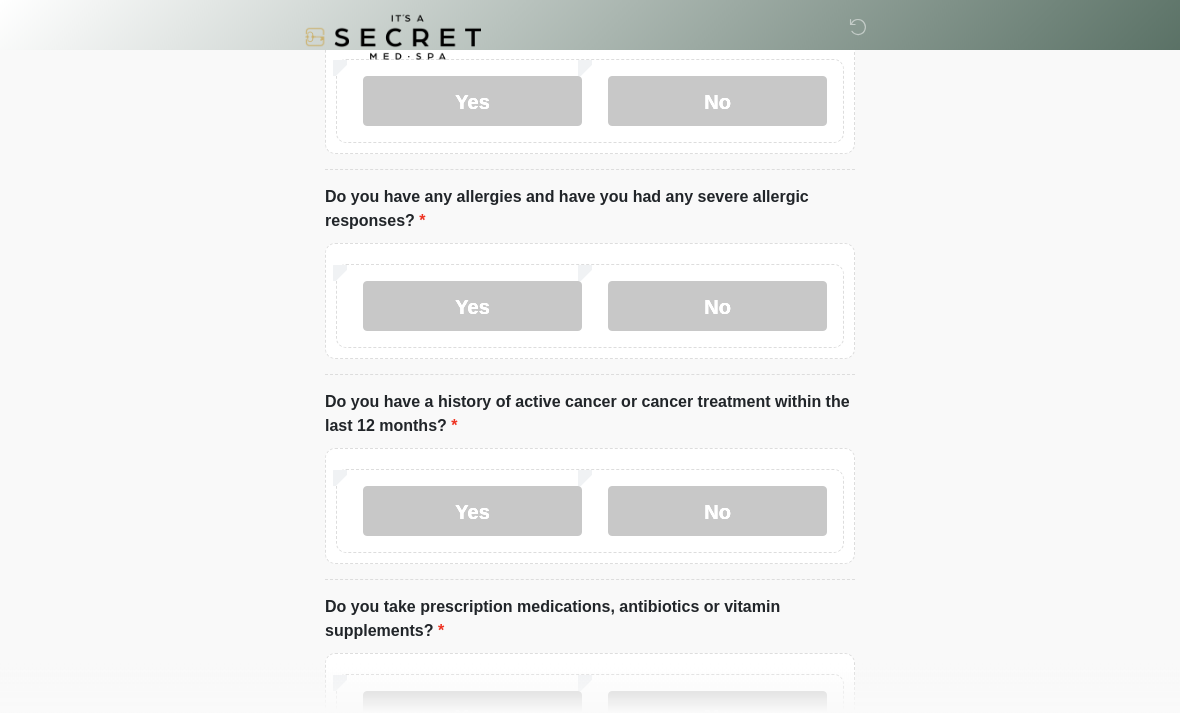 scroll, scrollTop: 185, scrollLeft: 0, axis: vertical 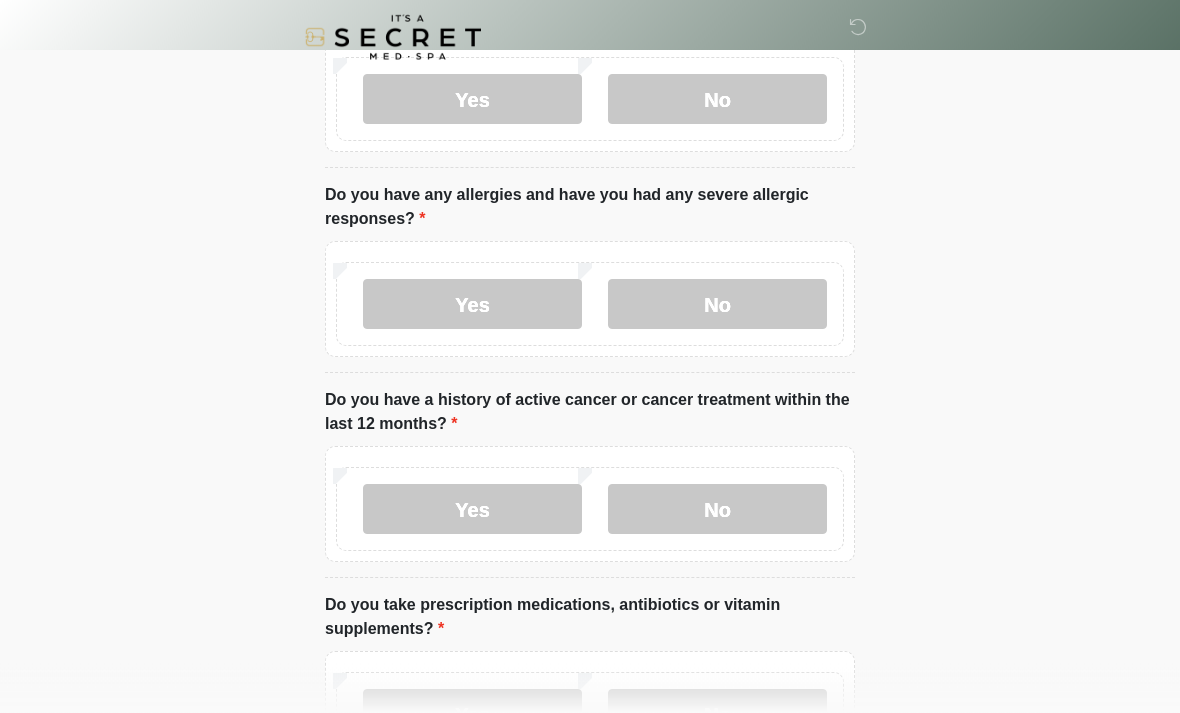 click on "No" at bounding box center [717, 510] 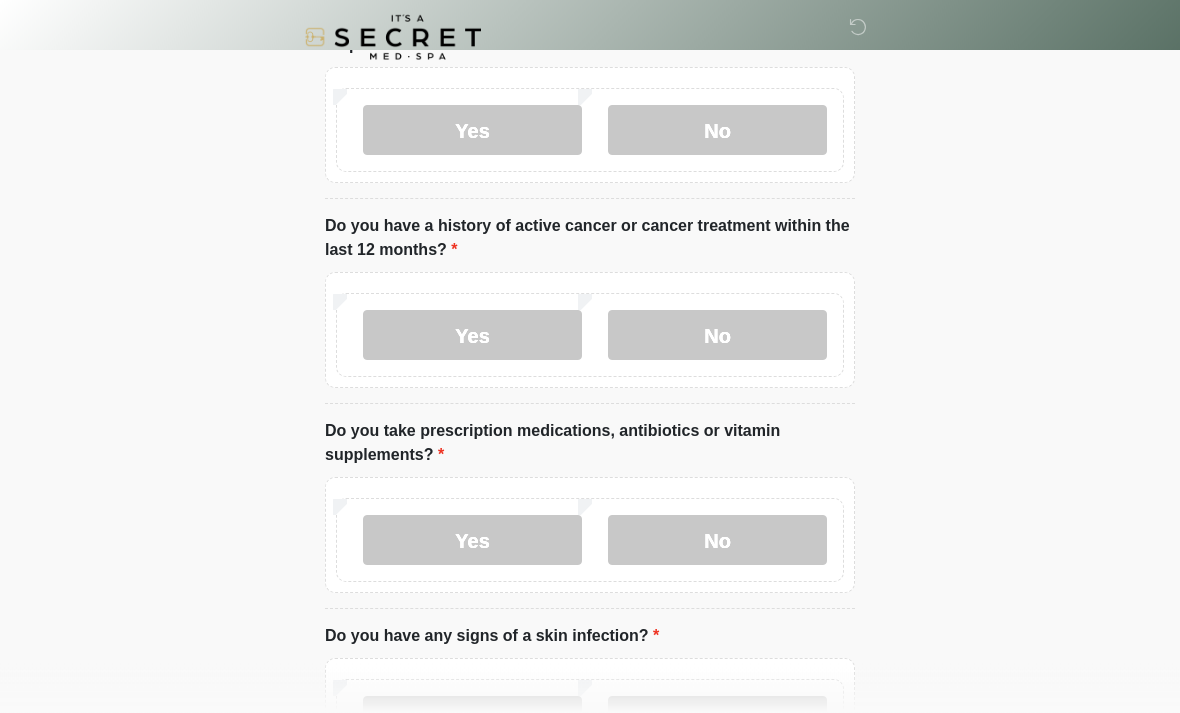 scroll, scrollTop: 360, scrollLeft: 0, axis: vertical 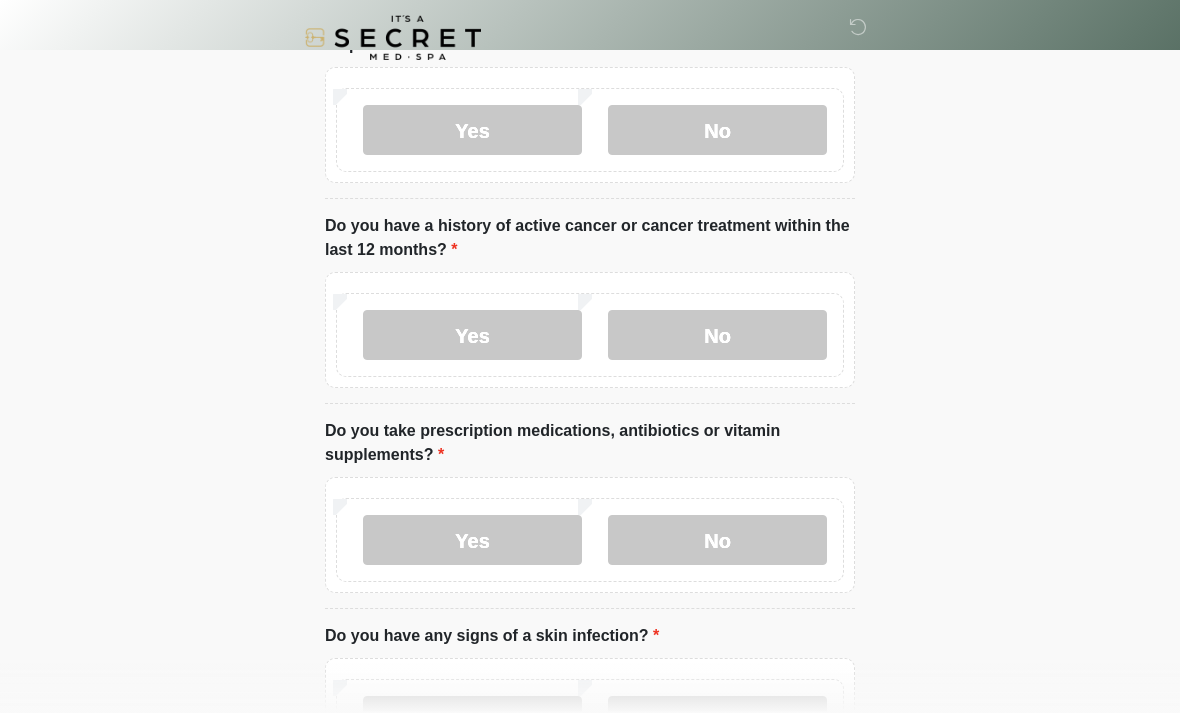 click on "No" at bounding box center (717, 540) 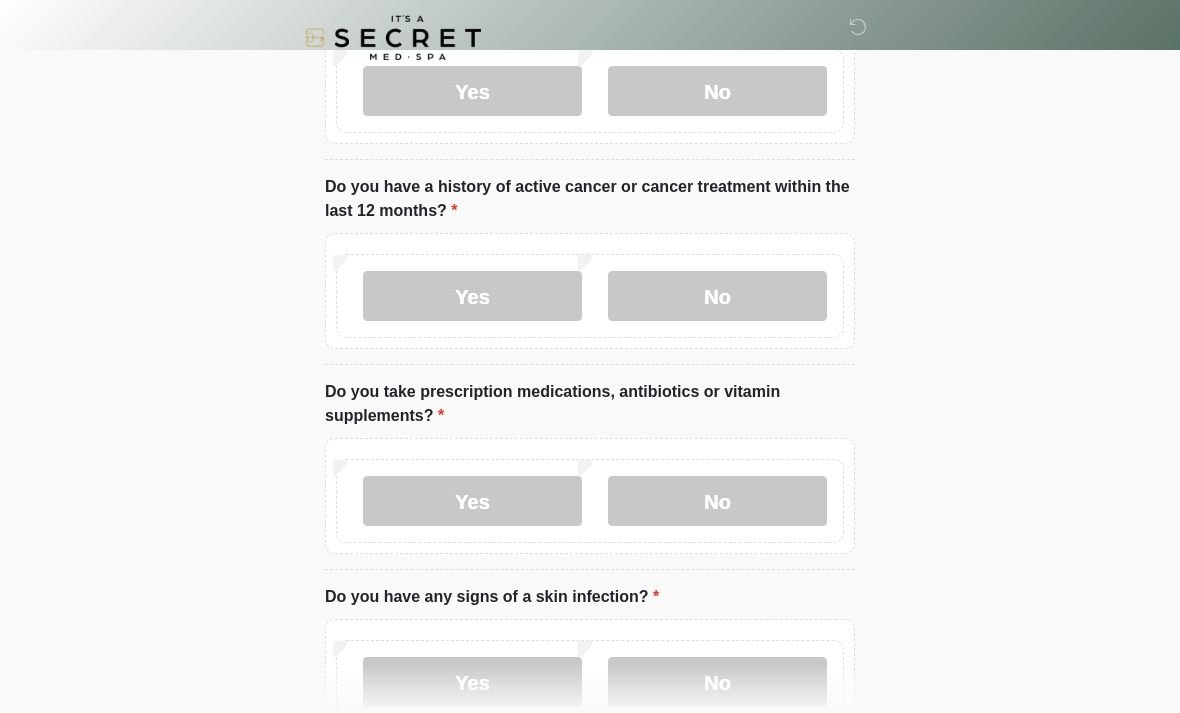 scroll, scrollTop: 593, scrollLeft: 0, axis: vertical 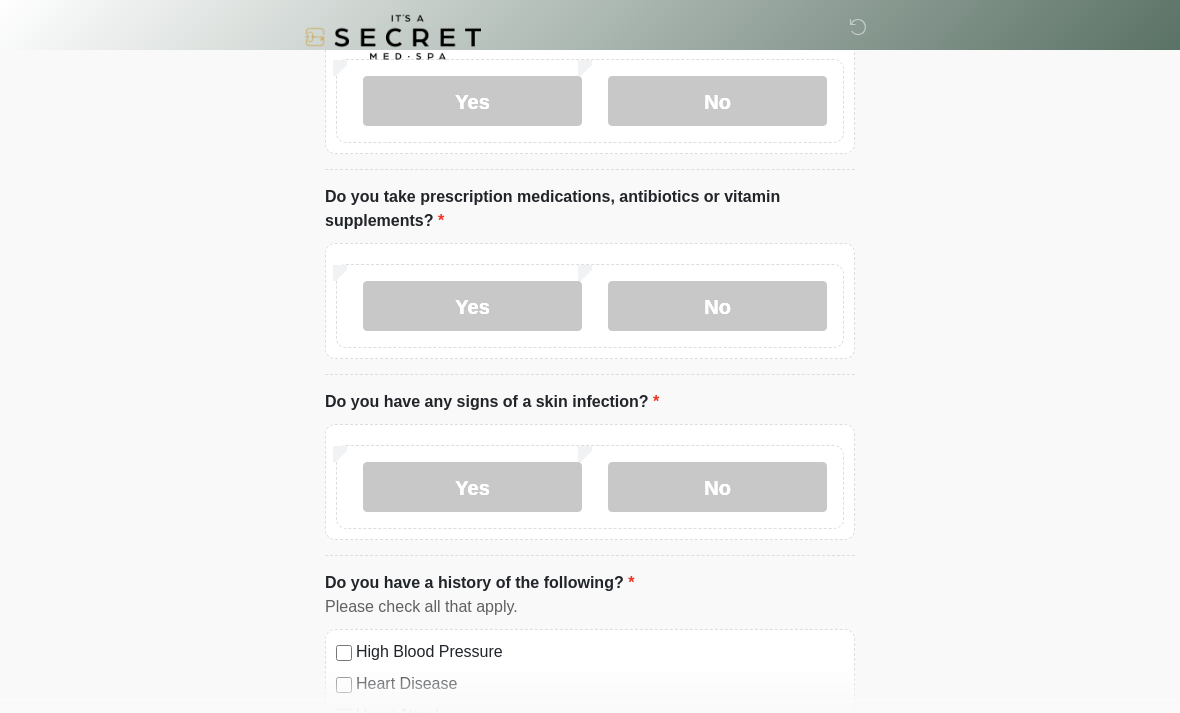 click on "No" at bounding box center [717, 488] 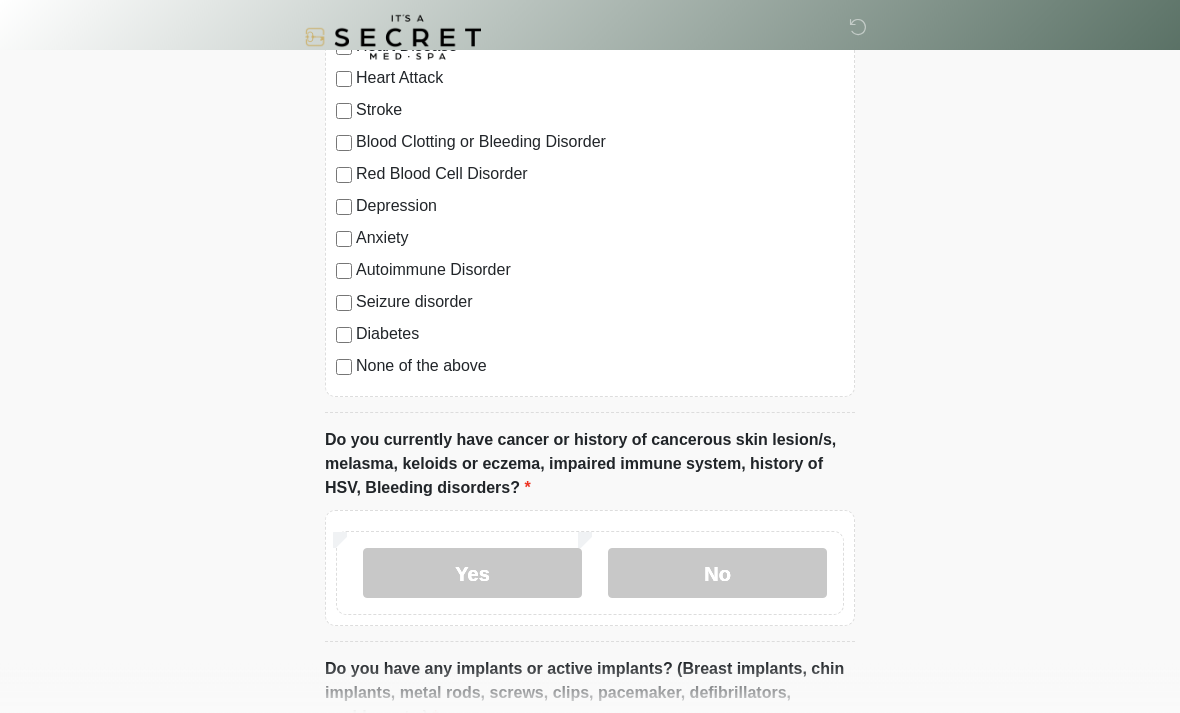 scroll, scrollTop: 1232, scrollLeft: 0, axis: vertical 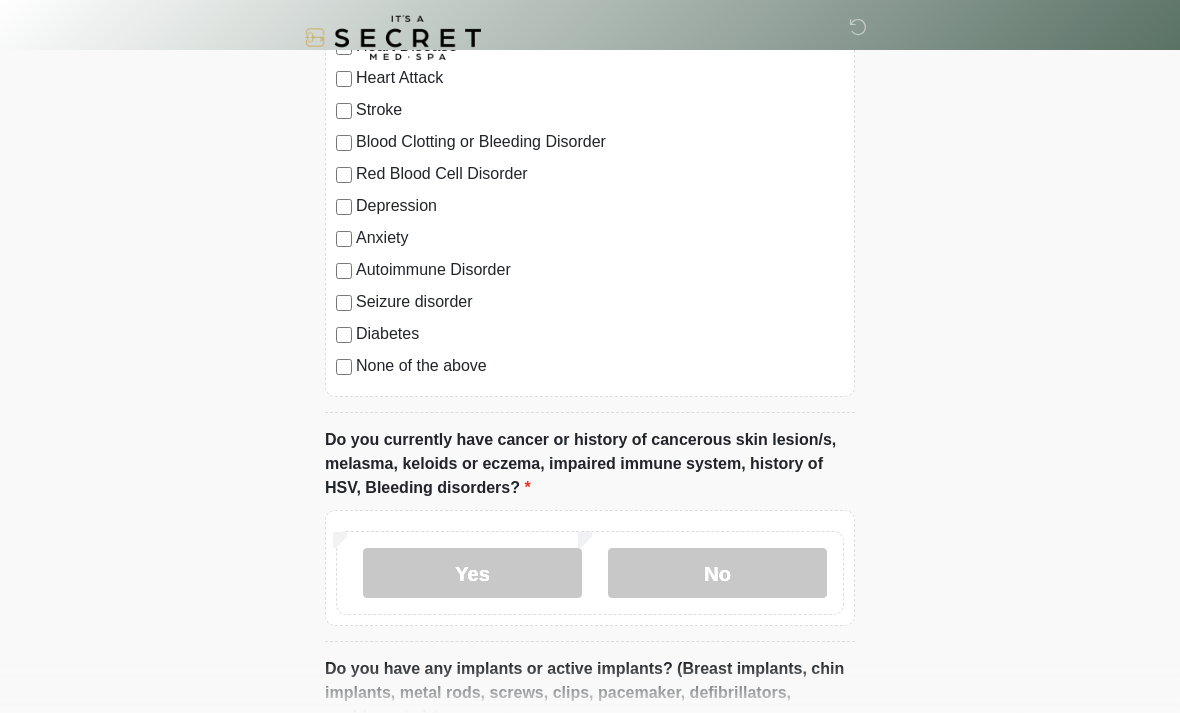 click on "No" at bounding box center (717, 573) 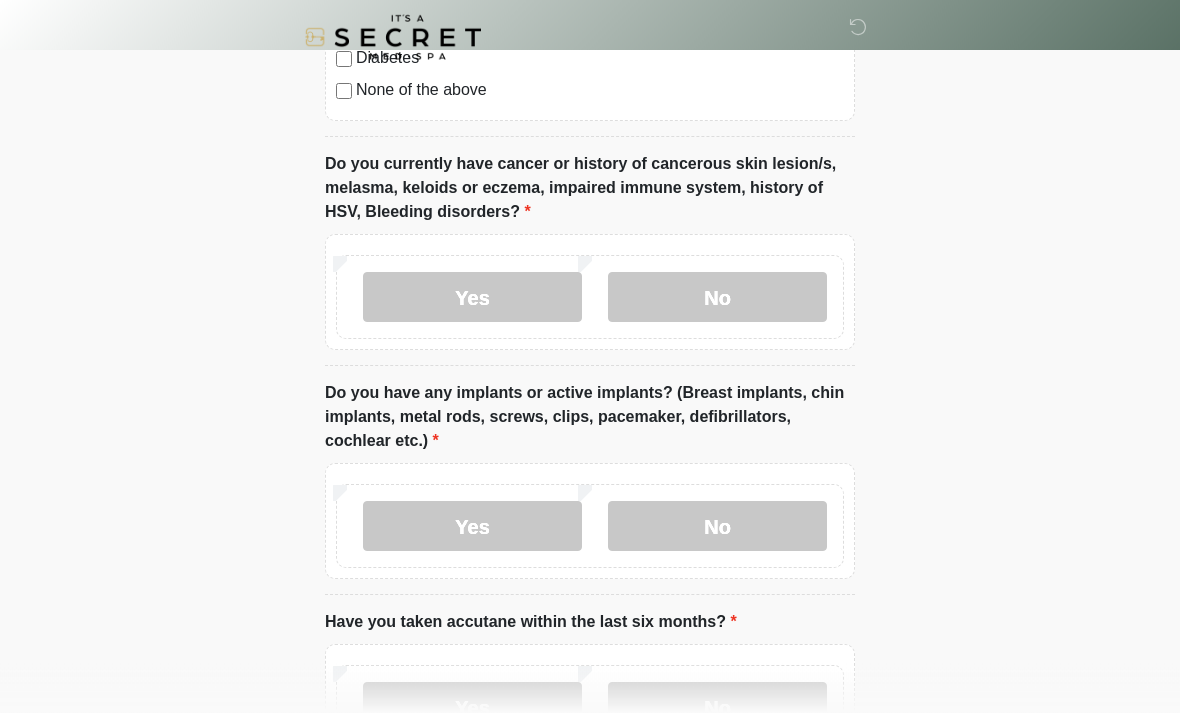 scroll, scrollTop: 1506, scrollLeft: 0, axis: vertical 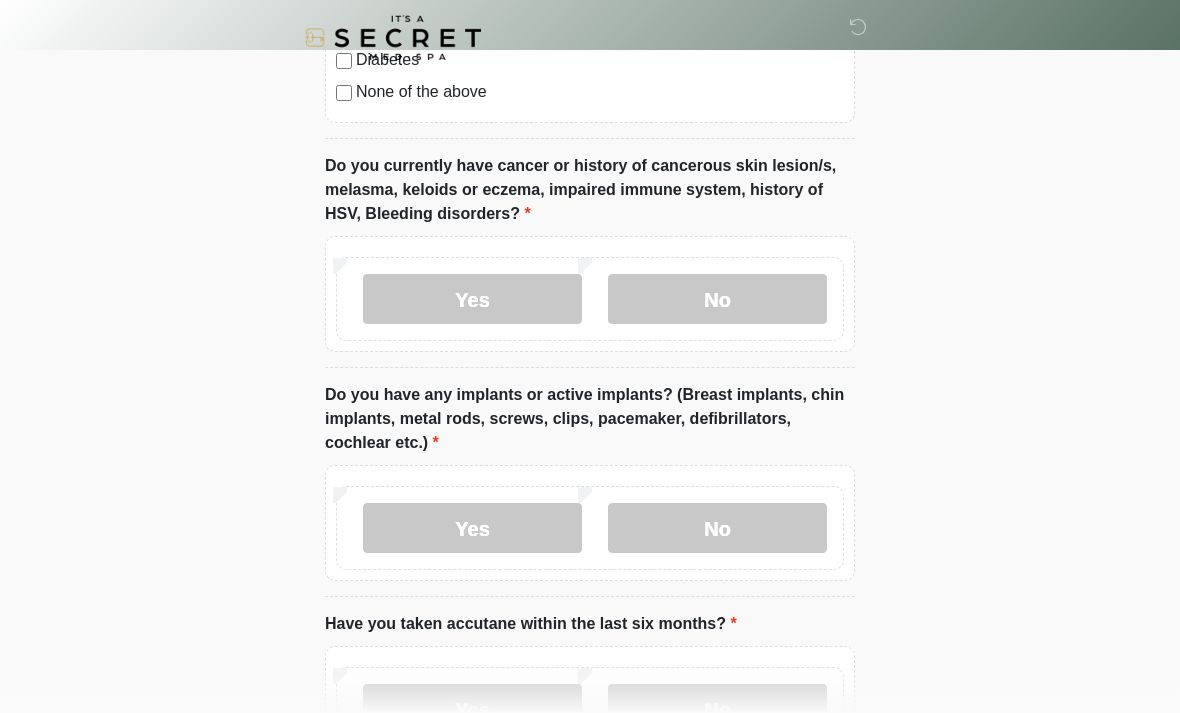 click on "No" at bounding box center [717, 528] 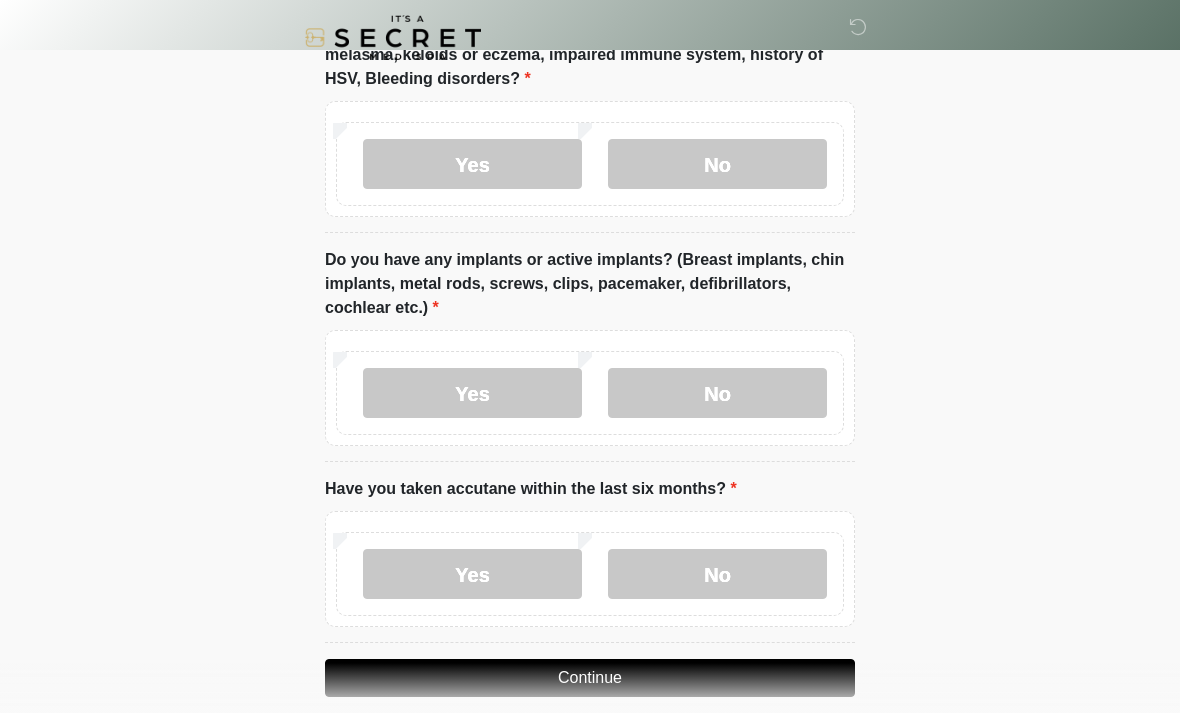 scroll, scrollTop: 1665, scrollLeft: 0, axis: vertical 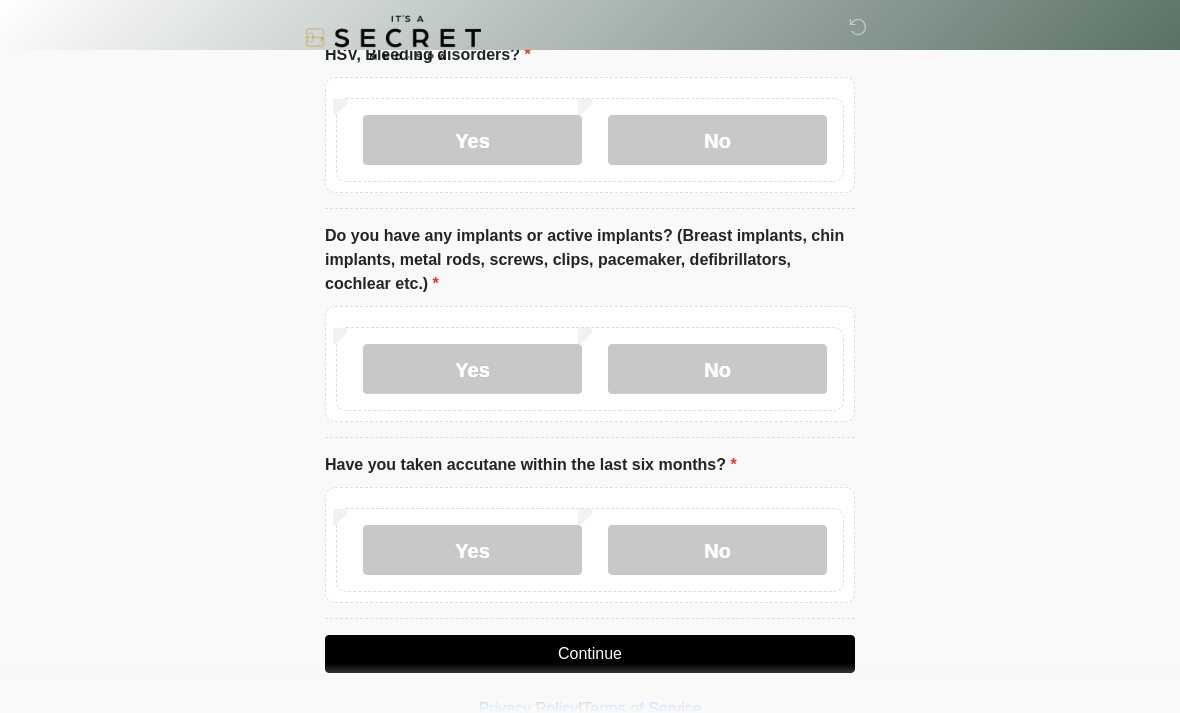 click on "No" at bounding box center (717, 550) 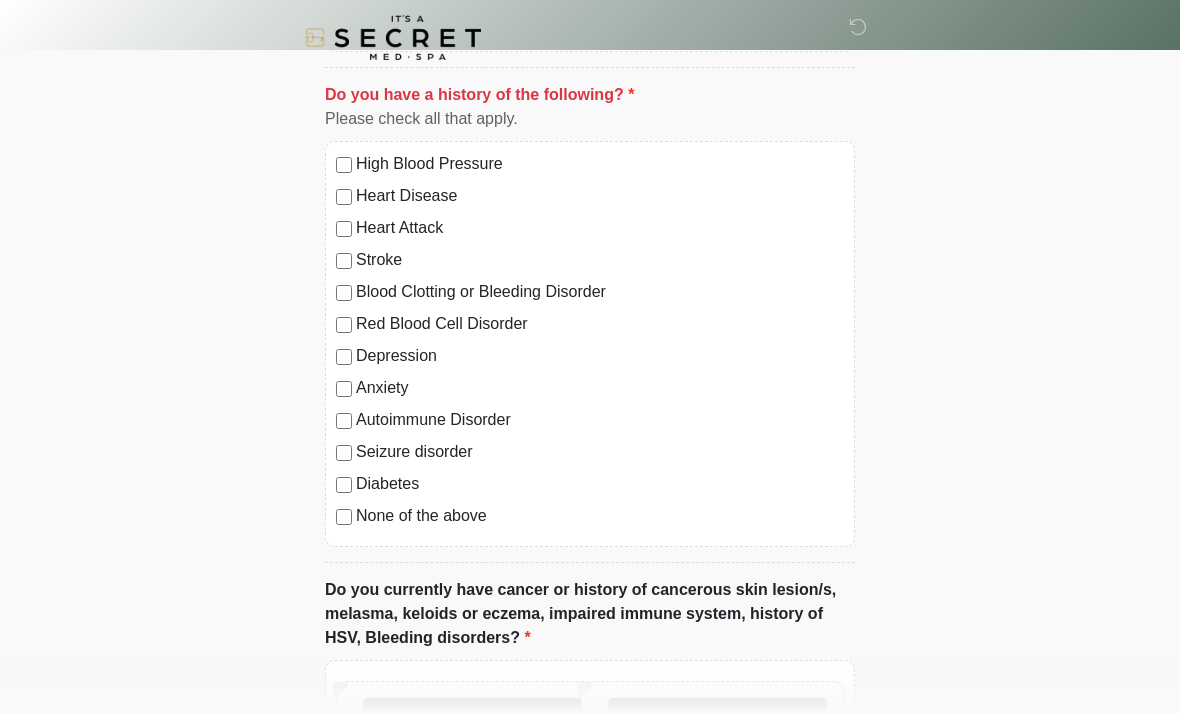 click on "No" at bounding box center (717, 723) 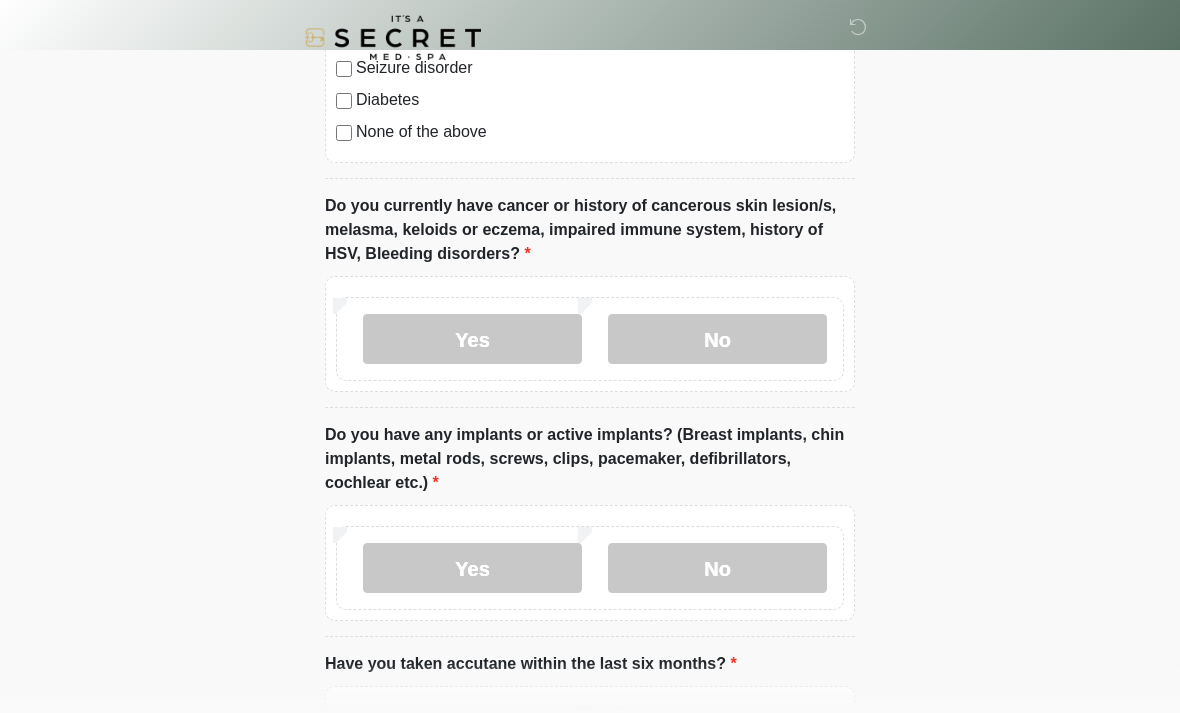 click on "No" at bounding box center [717, 568] 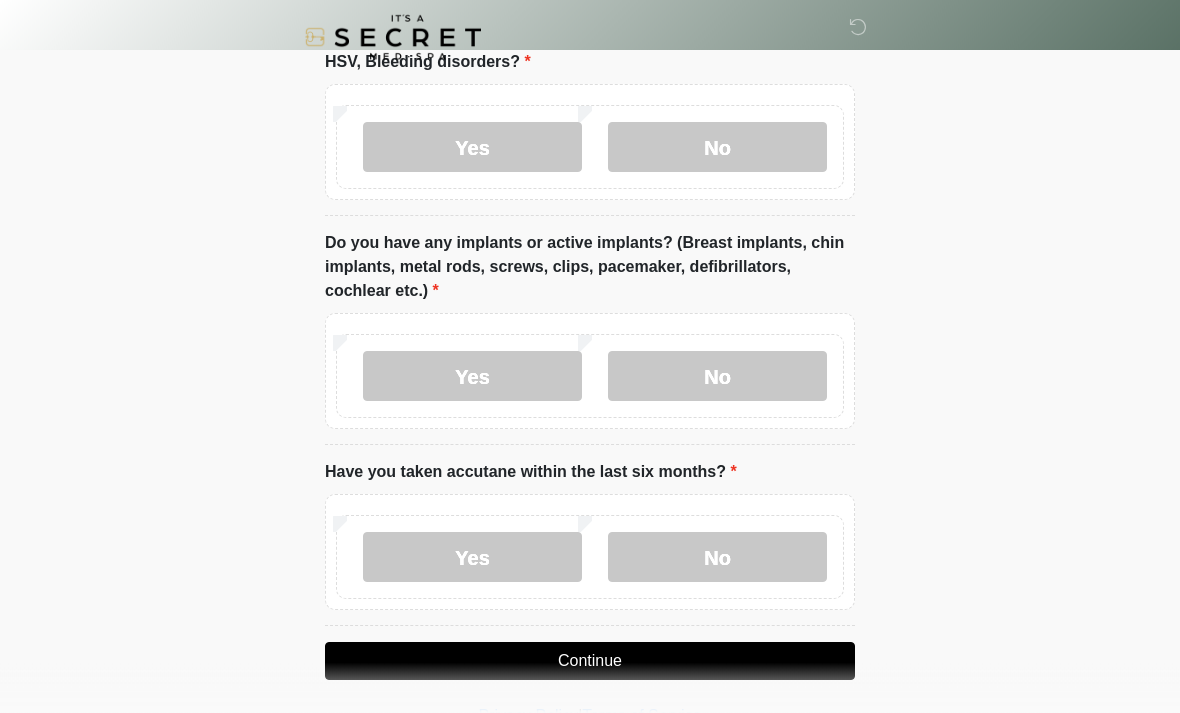 scroll, scrollTop: 1665, scrollLeft: 0, axis: vertical 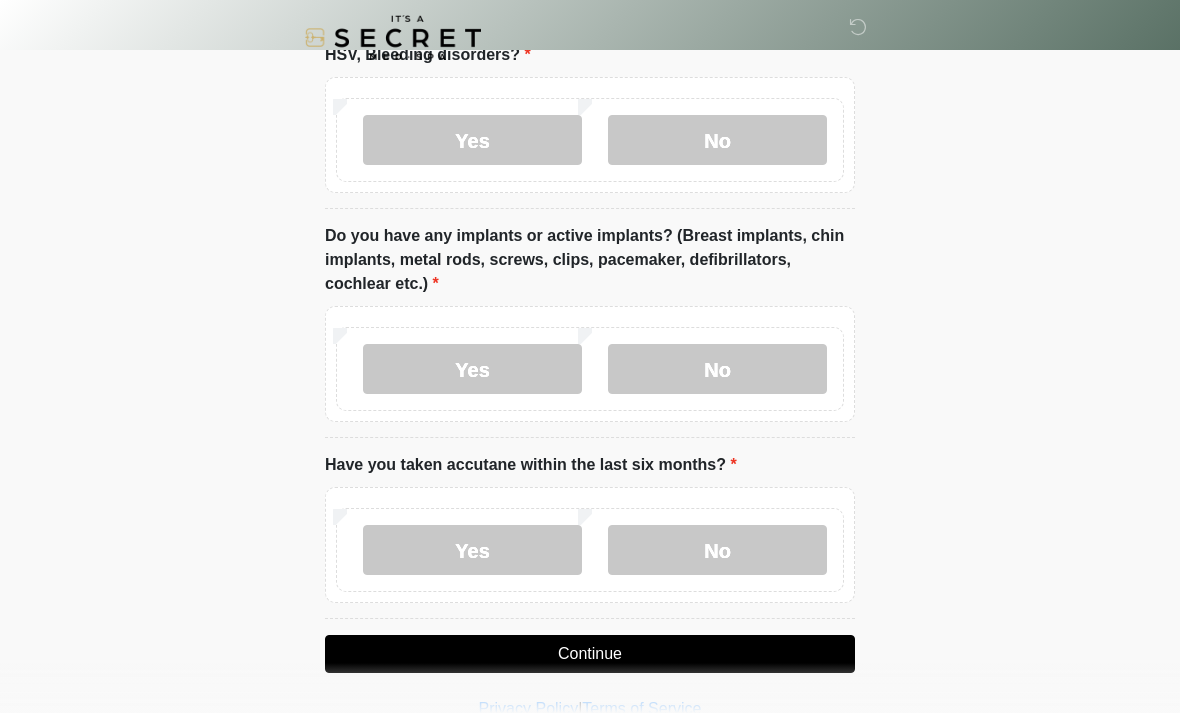 click on "No" at bounding box center [717, 550] 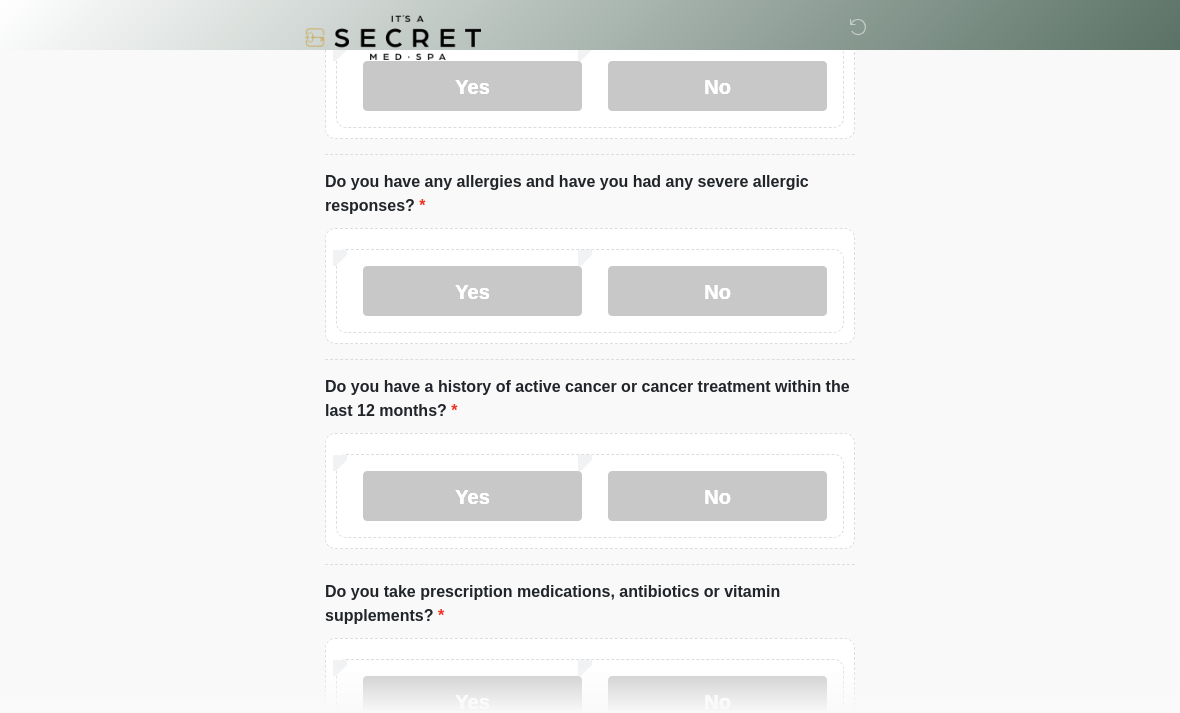 scroll, scrollTop: 0, scrollLeft: 0, axis: both 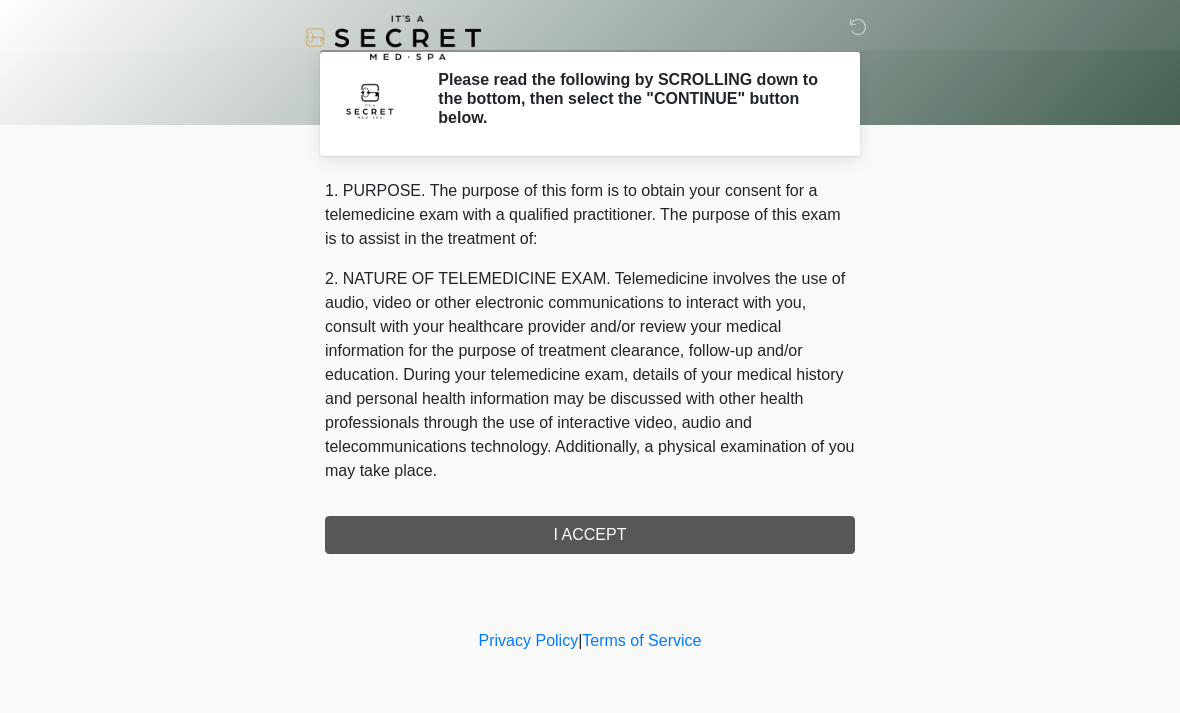 click on "1. PURPOSE. The purpose of this form is to obtain your consent for a telemedicine exam with a qualified practitioner. The purpose of this exam is to assist in the treatment of:  2. NATURE OF TELEMEDICINE EXAM. Telemedicine involves the use of audio, video or other electronic communications to interact with you, consult with your healthcare provider and/or review your medical information for the purpose of treatment clearance, follow-up and/or education. During your telemedicine exam, details of your medical history and personal health information may be discussed with other health professionals through the use of interactive video, audio and telecommunications technology. Additionally, a physical examination of you may take place. 4. HEALTHCARE INSTITUTION. It's A Secret Med Spa has medical and non-medical technical personnel who may participate in the telemedicine exam to aid in the audio/video link with the qualified practitioner.
I ACCEPT" at bounding box center [590, 366] 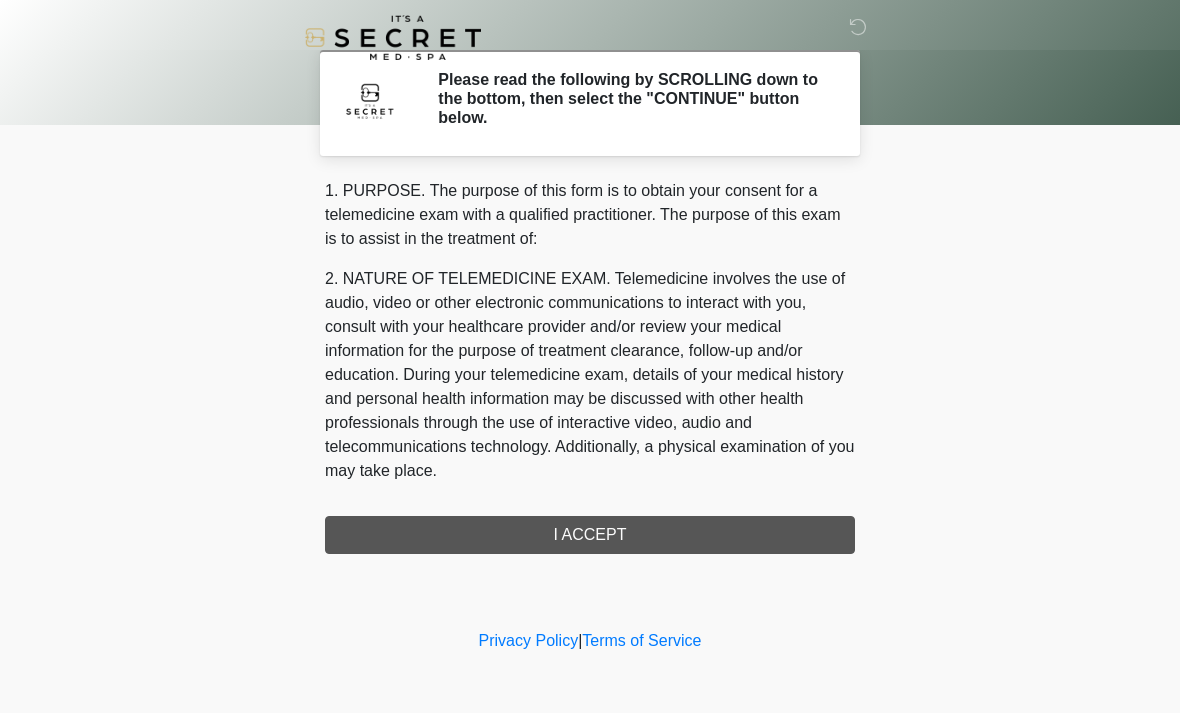 click on "1. PURPOSE. The purpose of this form is to obtain your consent for a telemedicine exam with a qualified practitioner. The purpose of this exam is to assist in the treatment of:  2. NATURE OF TELEMEDICINE EXAM. Telemedicine involves the use of audio, video or other electronic communications to interact with you, consult with your healthcare provider and/or review your medical information for the purpose of treatment clearance, follow-up and/or education. During your telemedicine exam, details of your medical history and personal health information may be discussed with other health professionals through the use of interactive video, audio and telecommunications technology. Additionally, a physical examination of you may take place. 4. HEALTHCARE INSTITUTION. It's A Secret Med Spa has medical and non-medical technical personnel who may participate in the telemedicine exam to aid in the audio/video link with the qualified practitioner.
I ACCEPT" at bounding box center [590, 366] 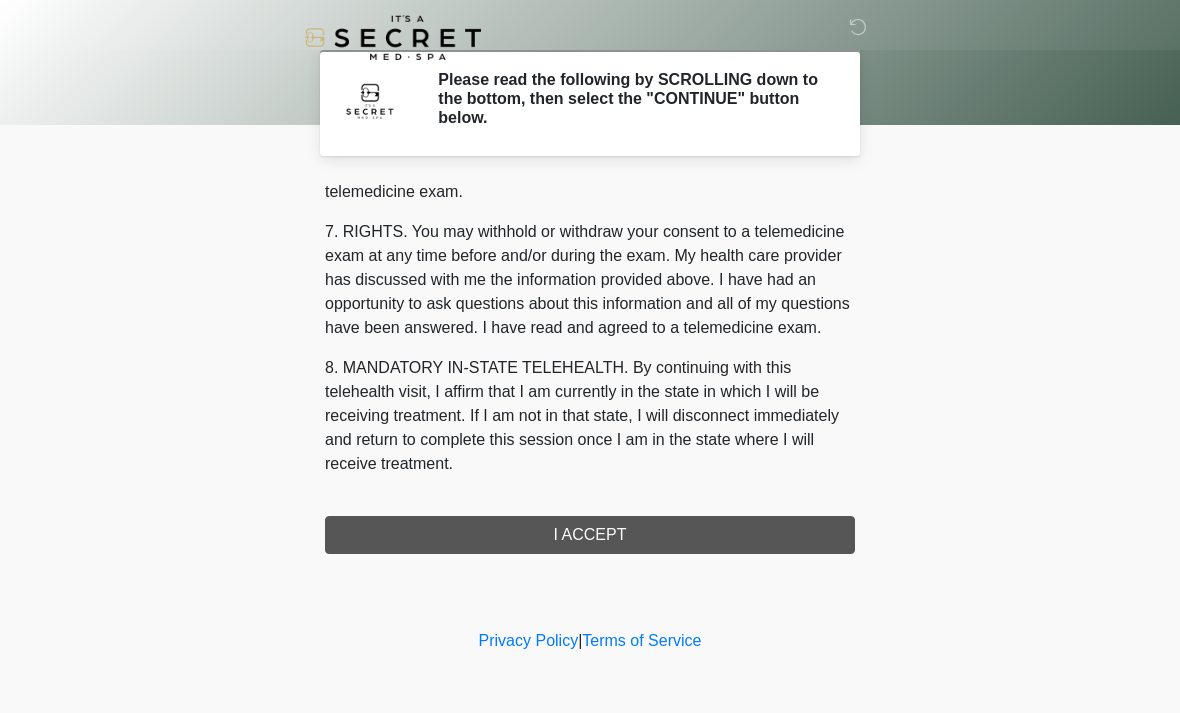 scroll, scrollTop: 847, scrollLeft: 0, axis: vertical 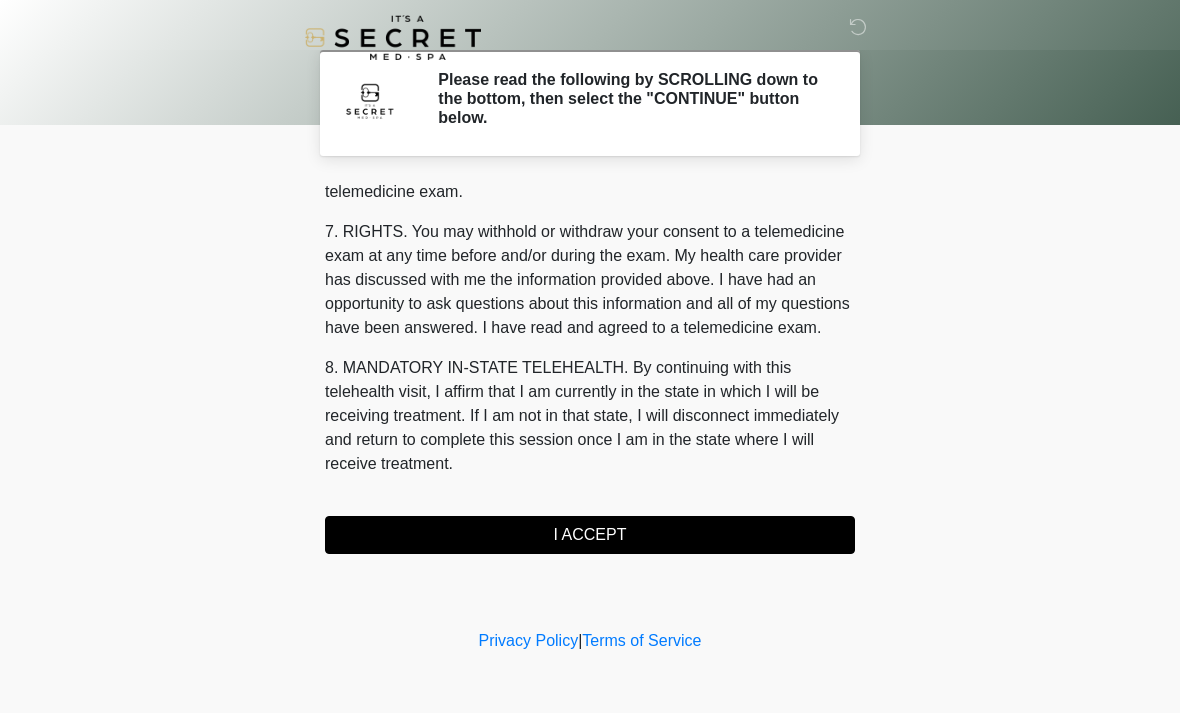 click on "I ACCEPT" at bounding box center [590, 535] 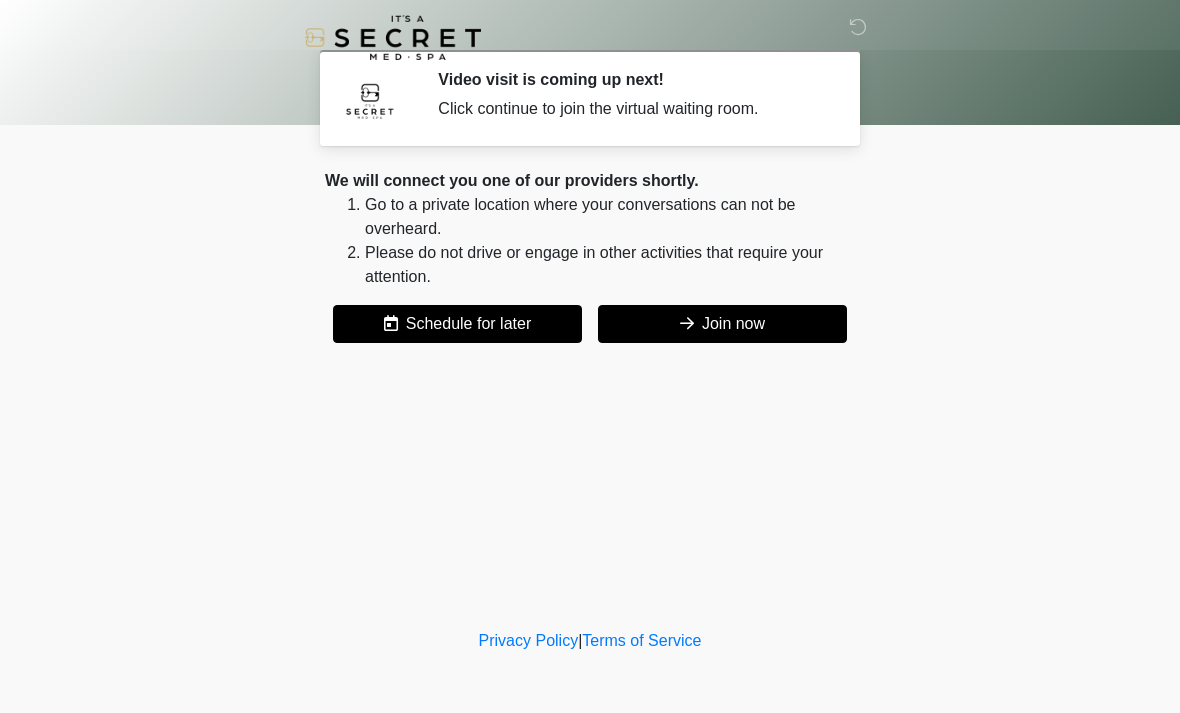 click on "Join now" at bounding box center [722, 324] 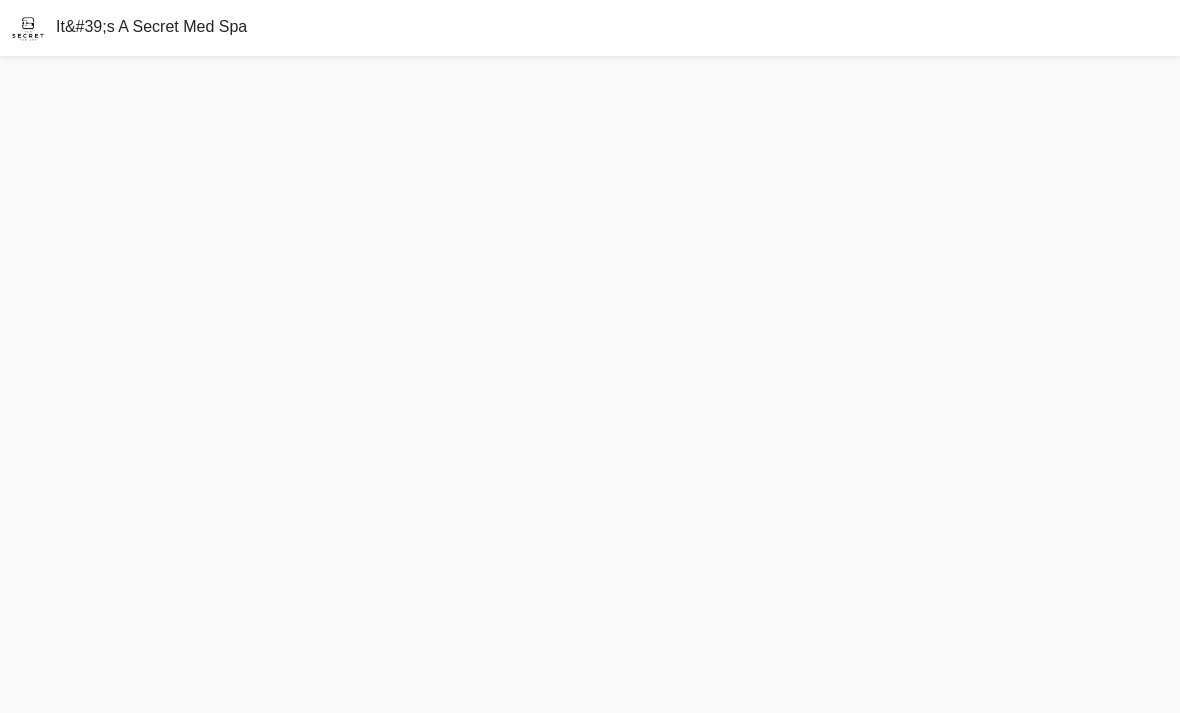 scroll, scrollTop: 0, scrollLeft: 0, axis: both 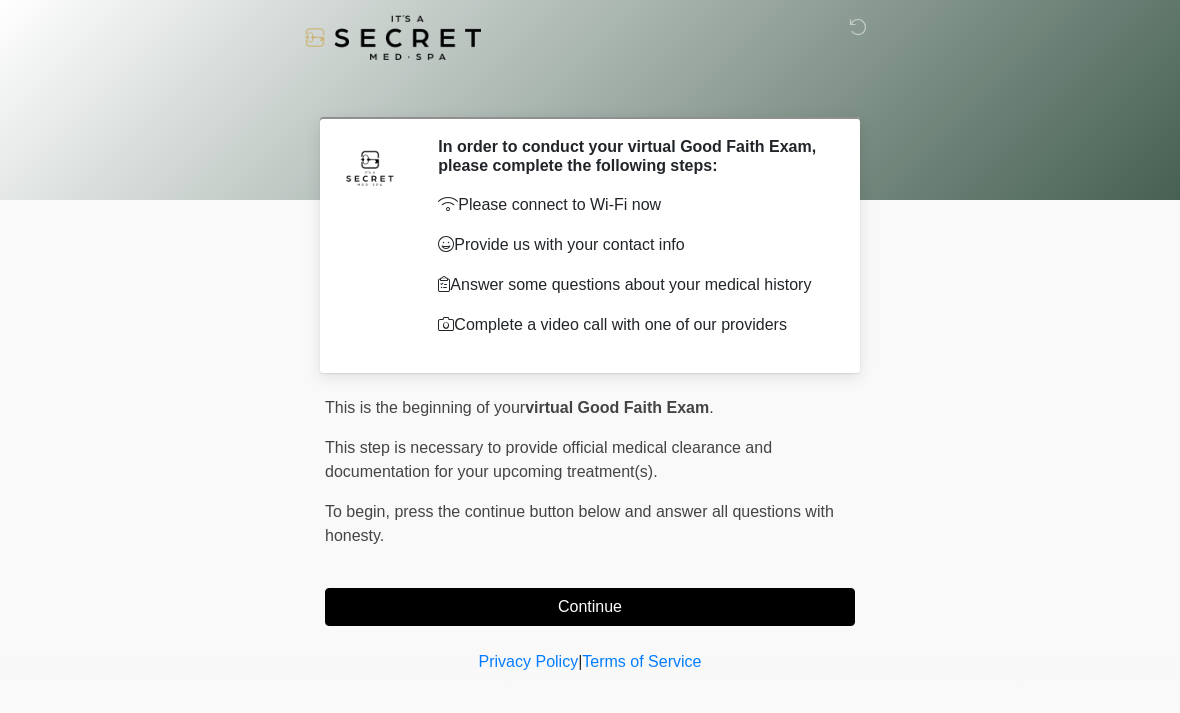 click on "Continue" at bounding box center [590, 607] 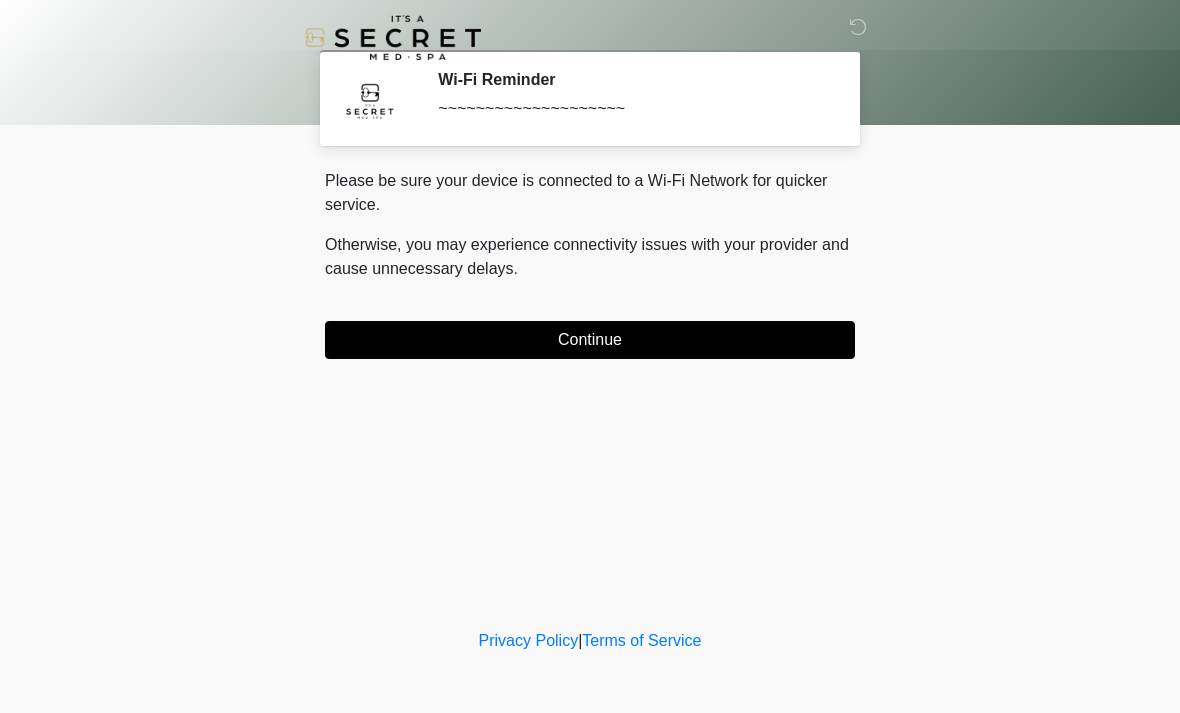 click on "Continue" at bounding box center (590, 340) 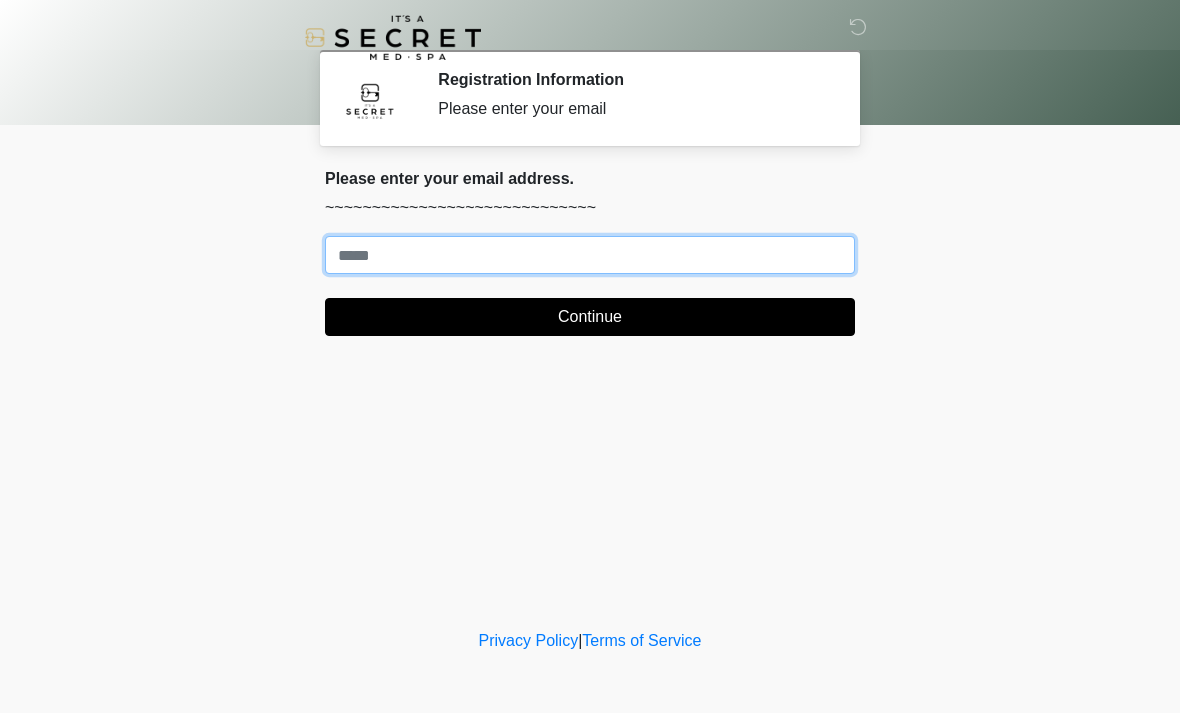 click on "Where should we email your treatment plan?" at bounding box center [590, 255] 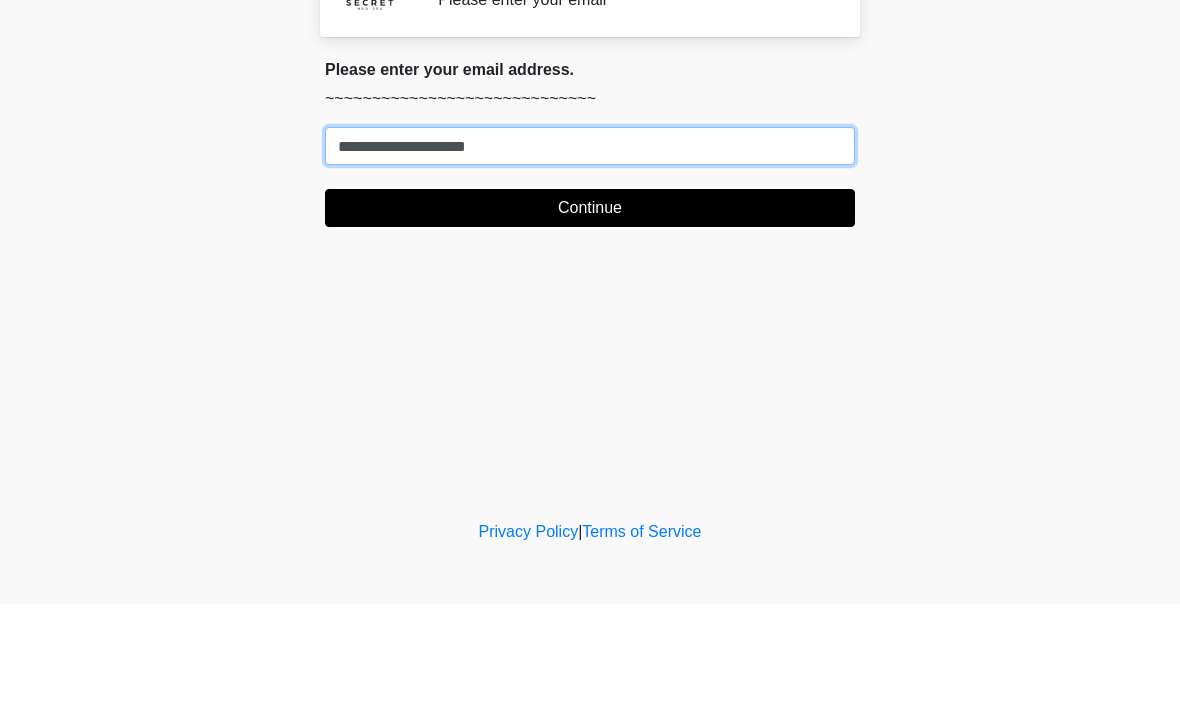 type on "**********" 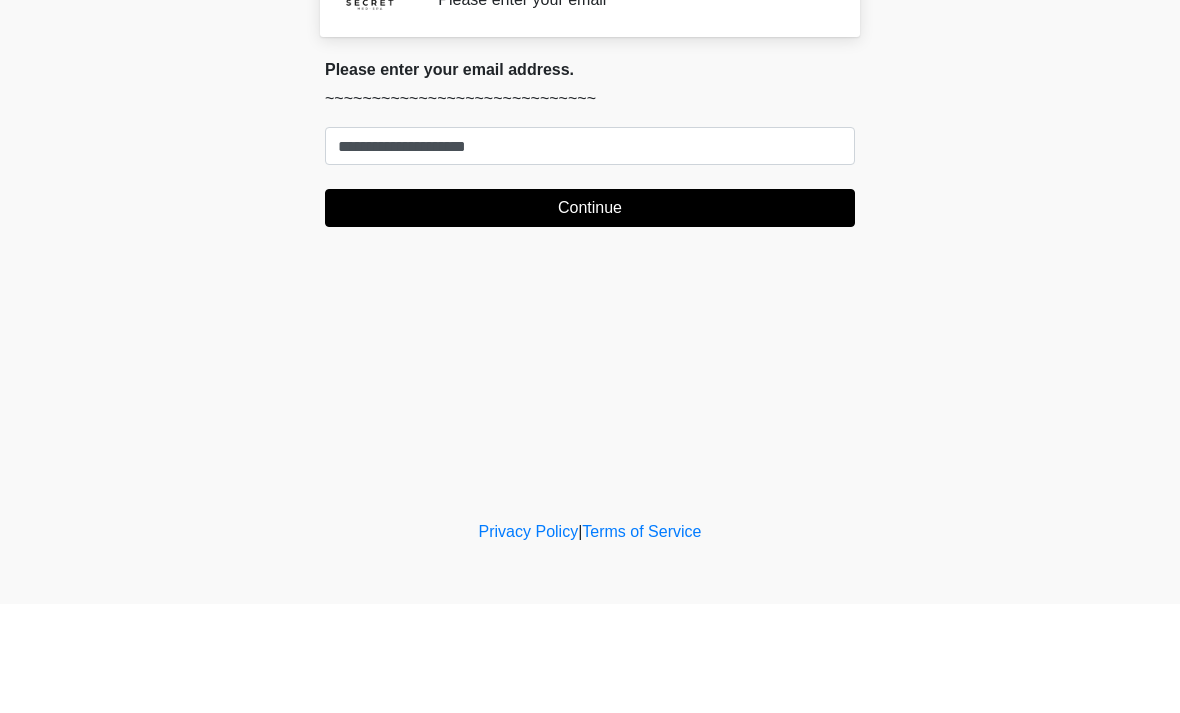 click on "Continue" at bounding box center [590, 317] 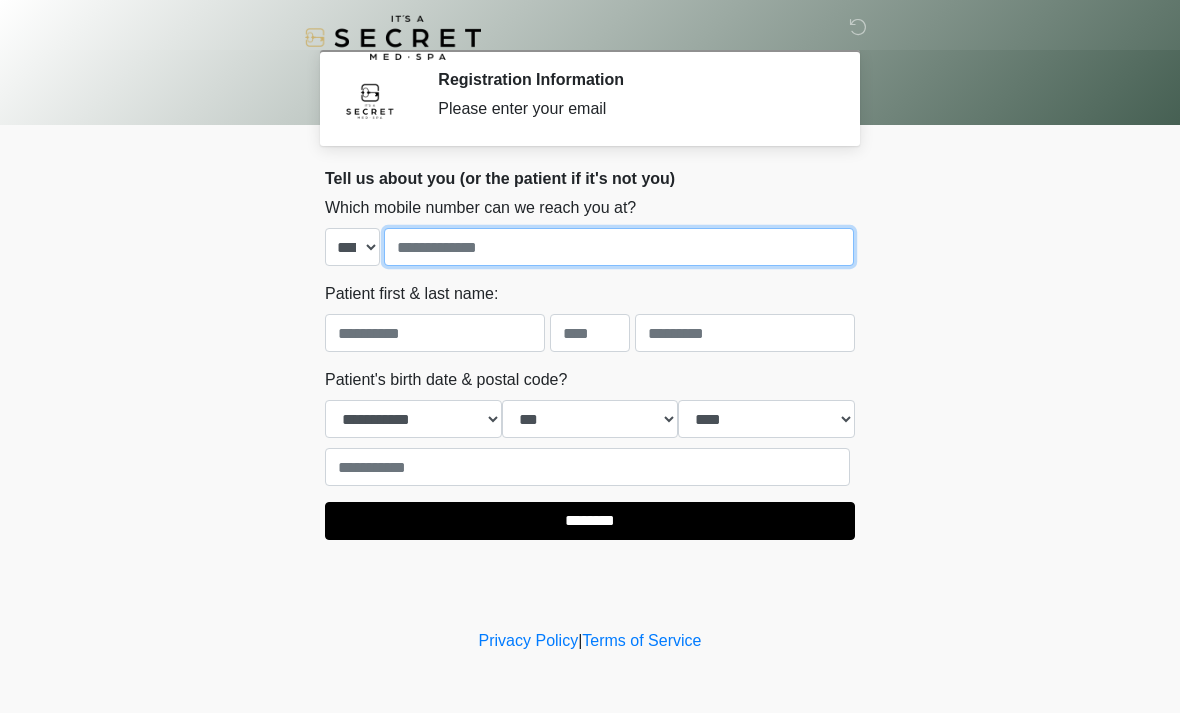 click at bounding box center (619, 247) 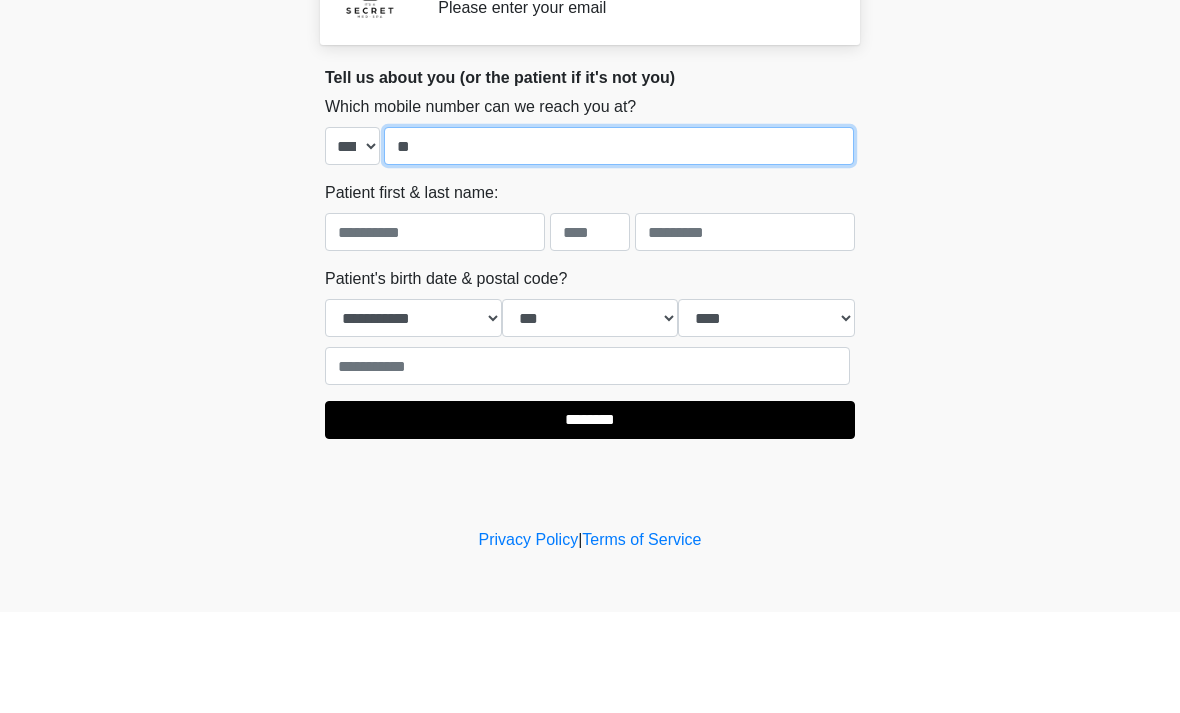 type on "*" 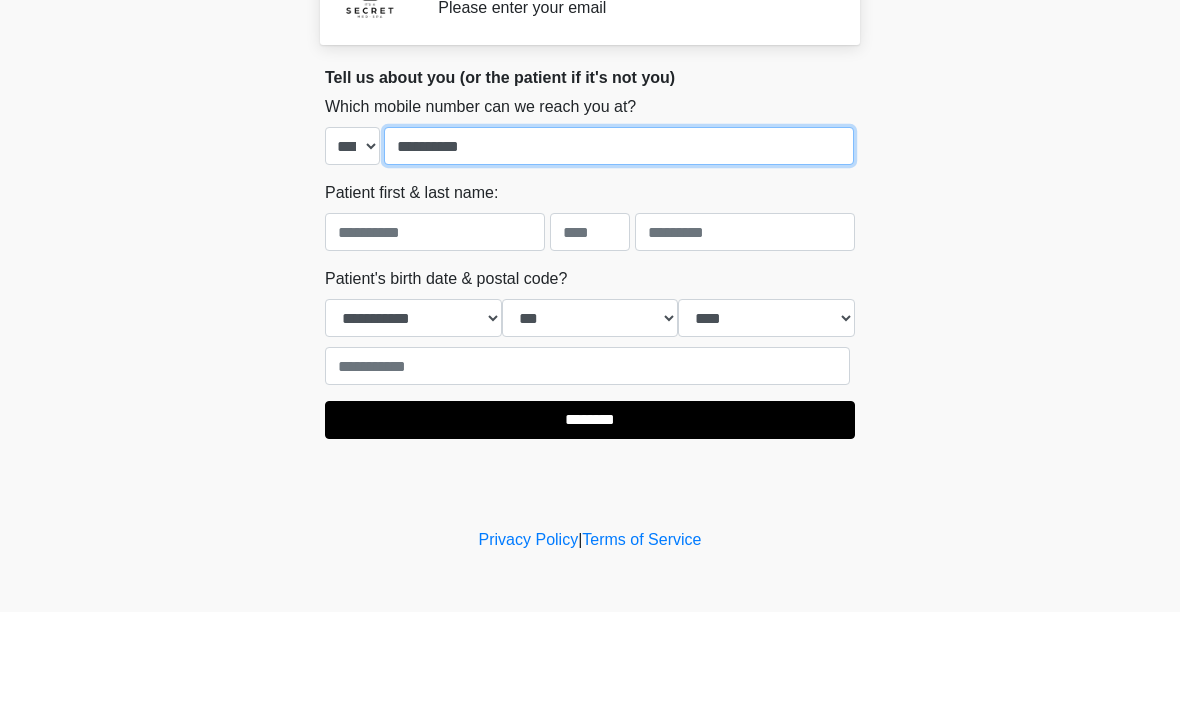 type on "**********" 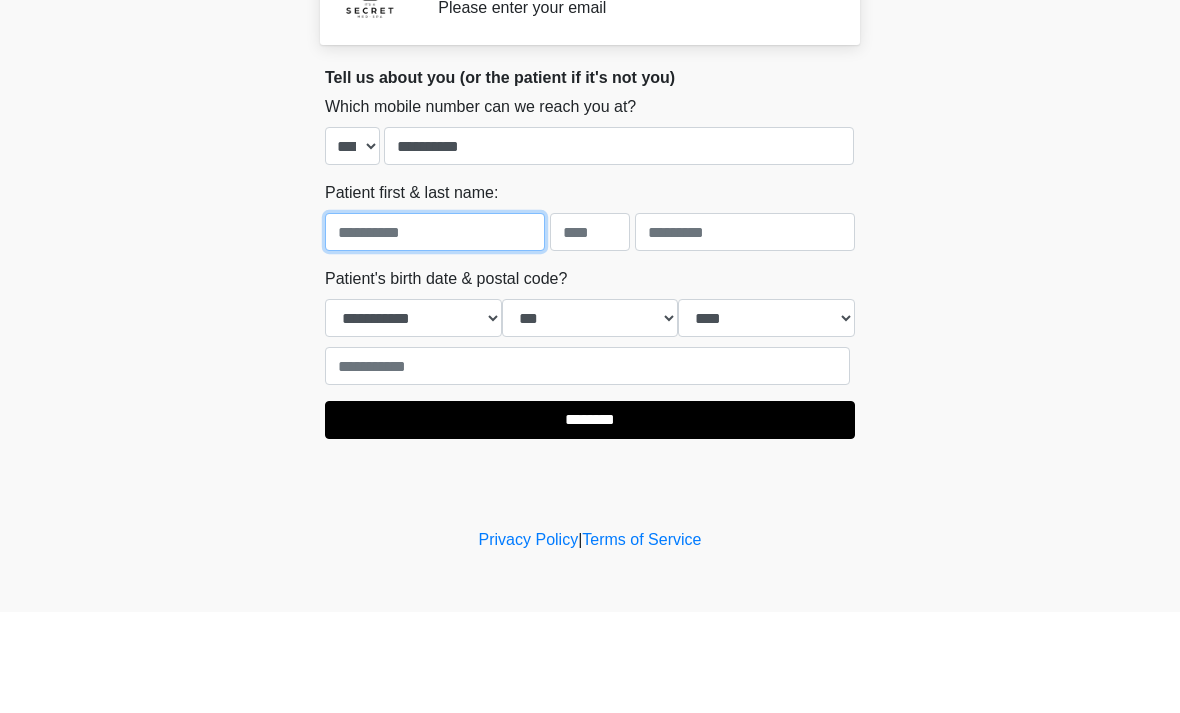click at bounding box center (435, 333) 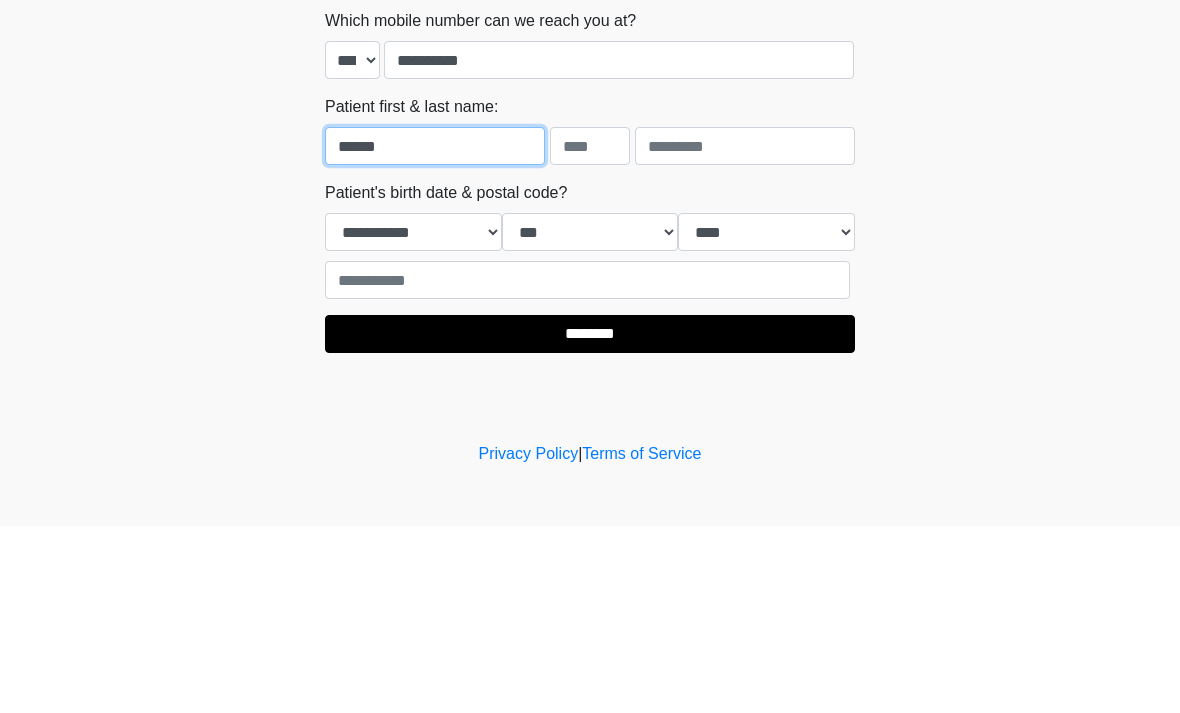 type on "******" 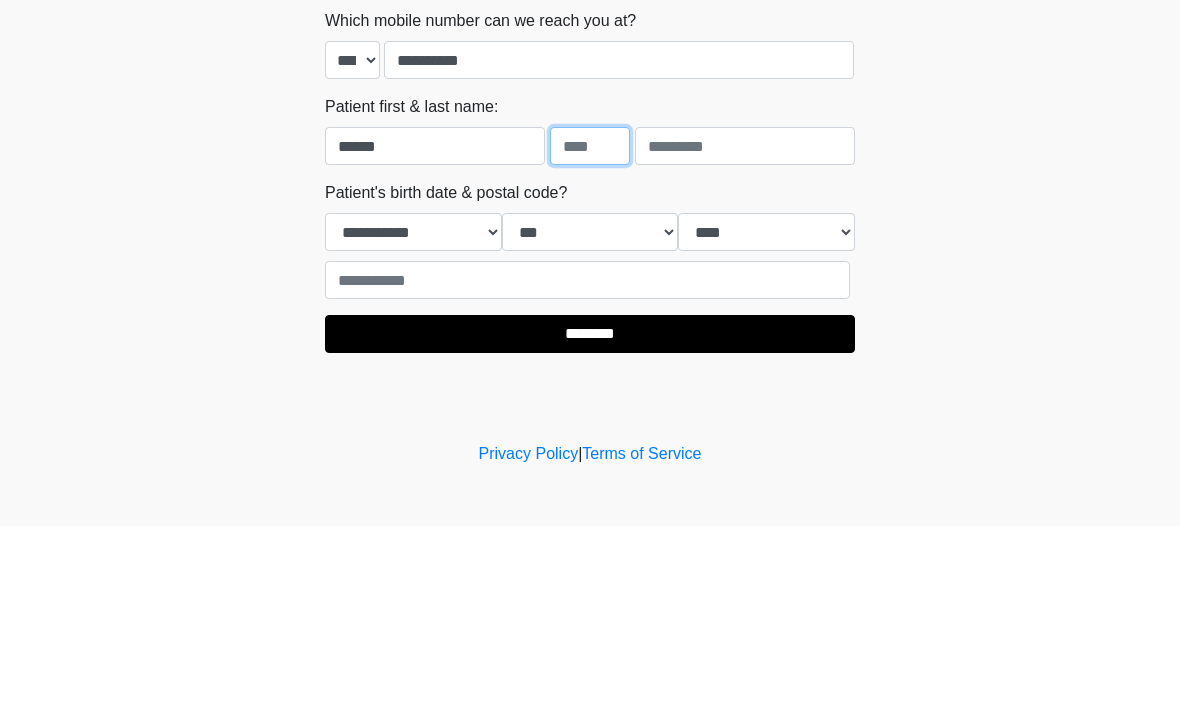 click at bounding box center [590, 333] 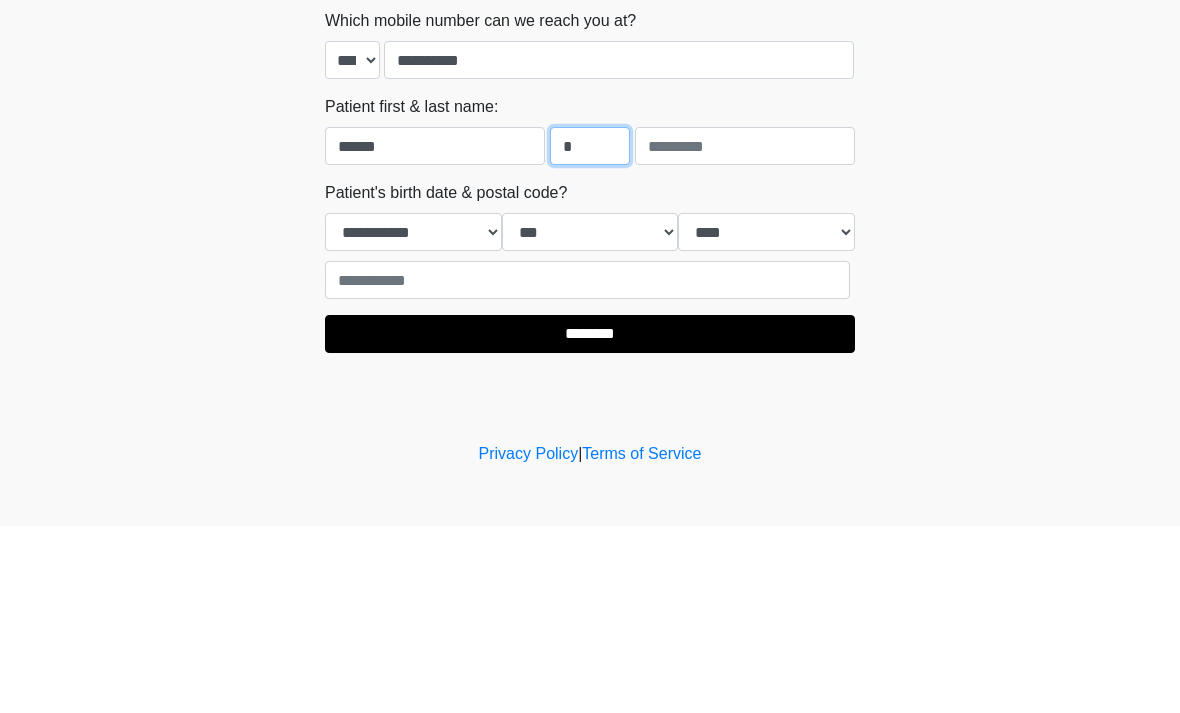 type on "*" 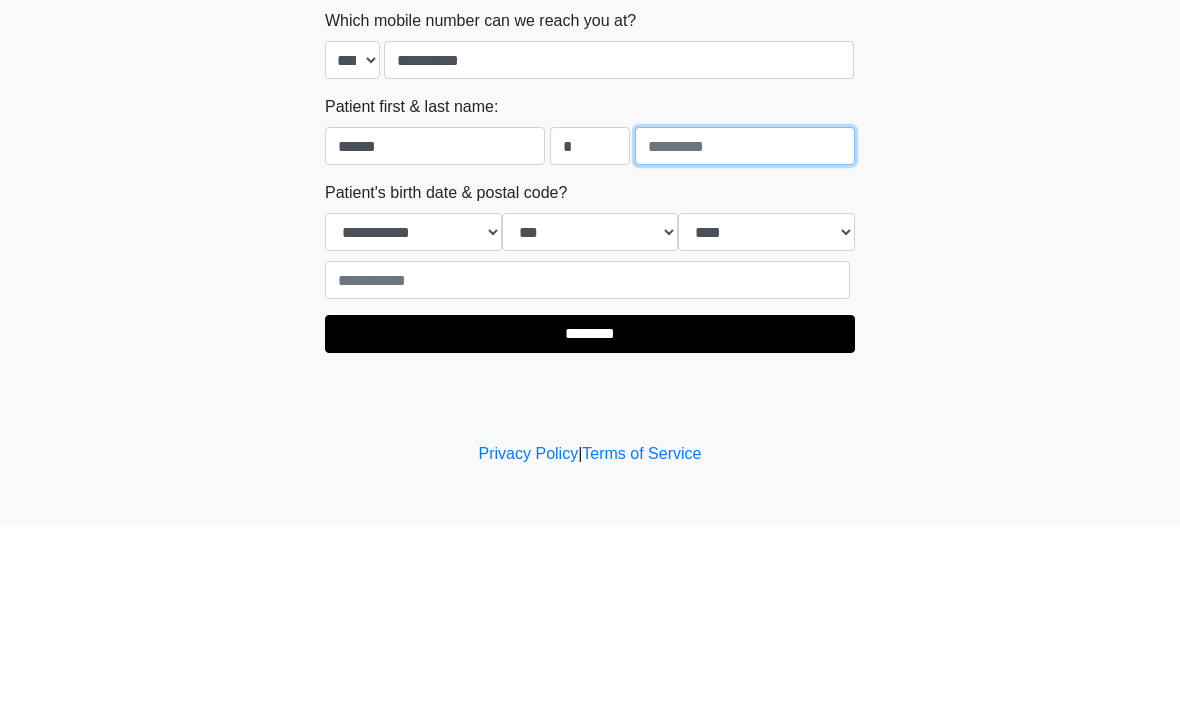 click at bounding box center (745, 333) 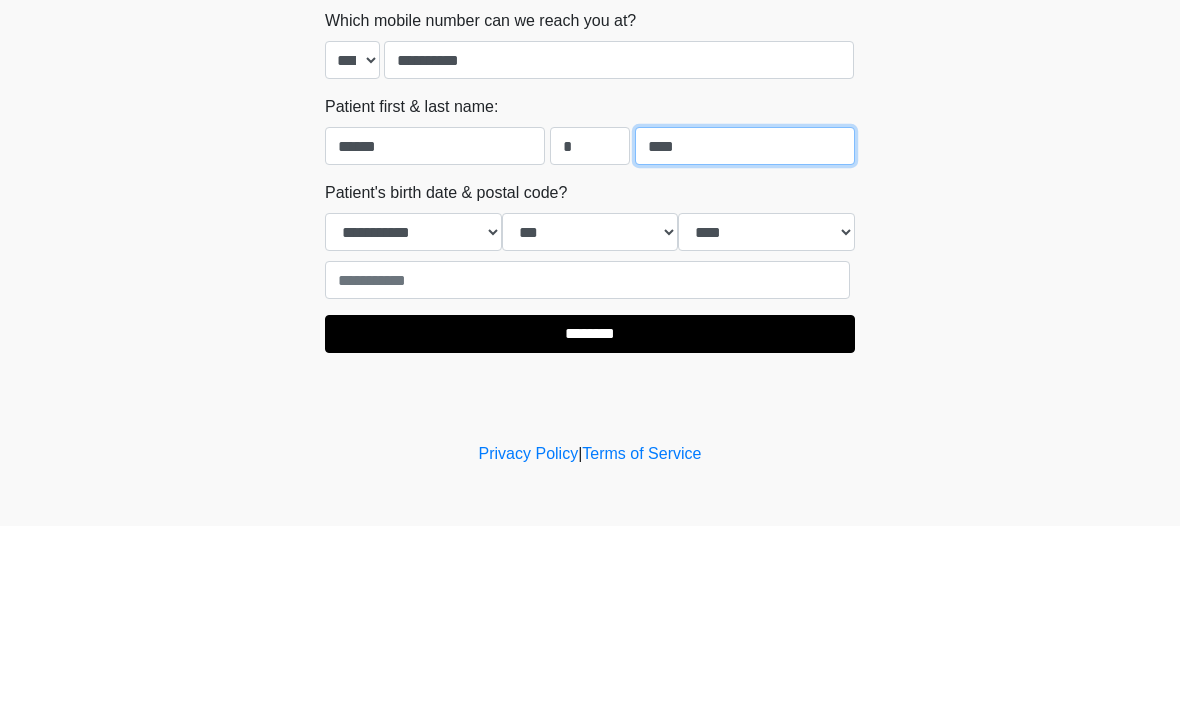 type on "****" 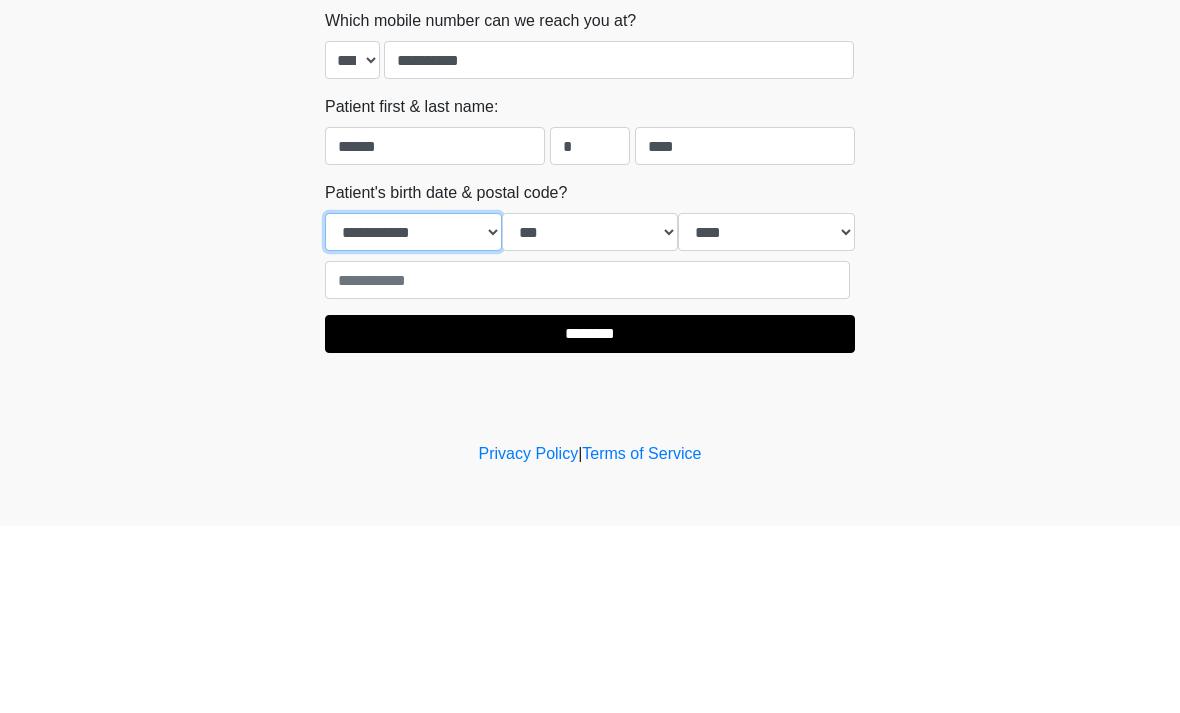 click on "**********" at bounding box center (413, 419) 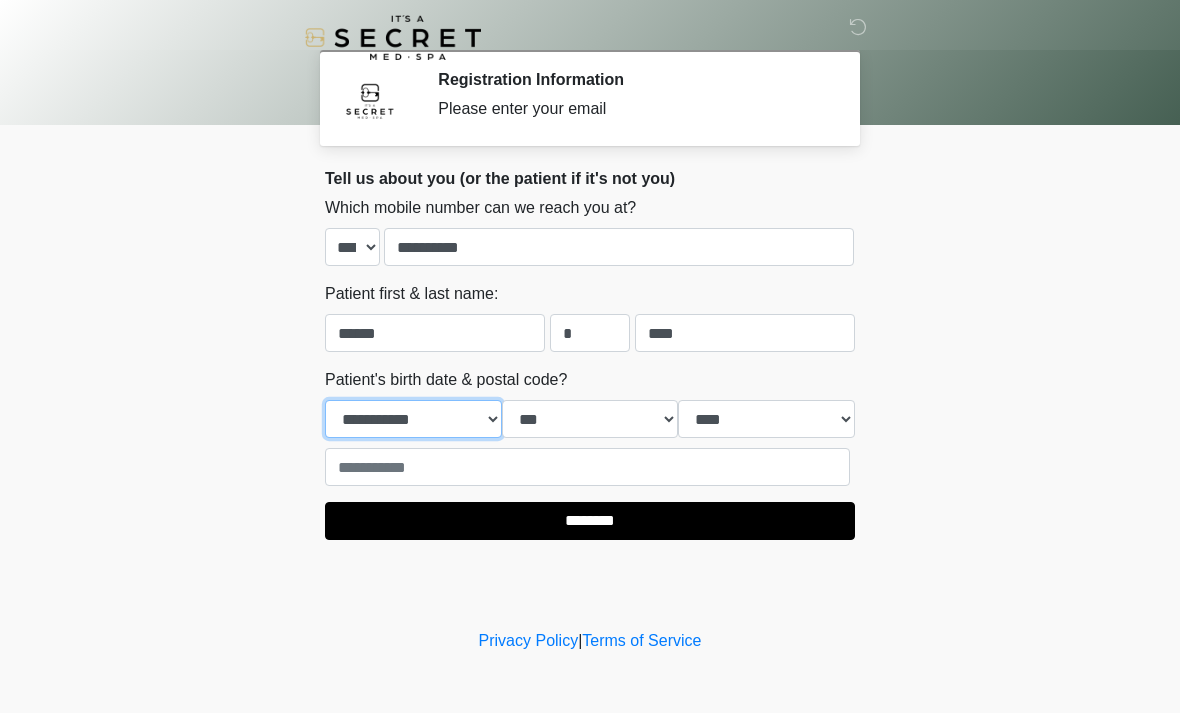 select on "**" 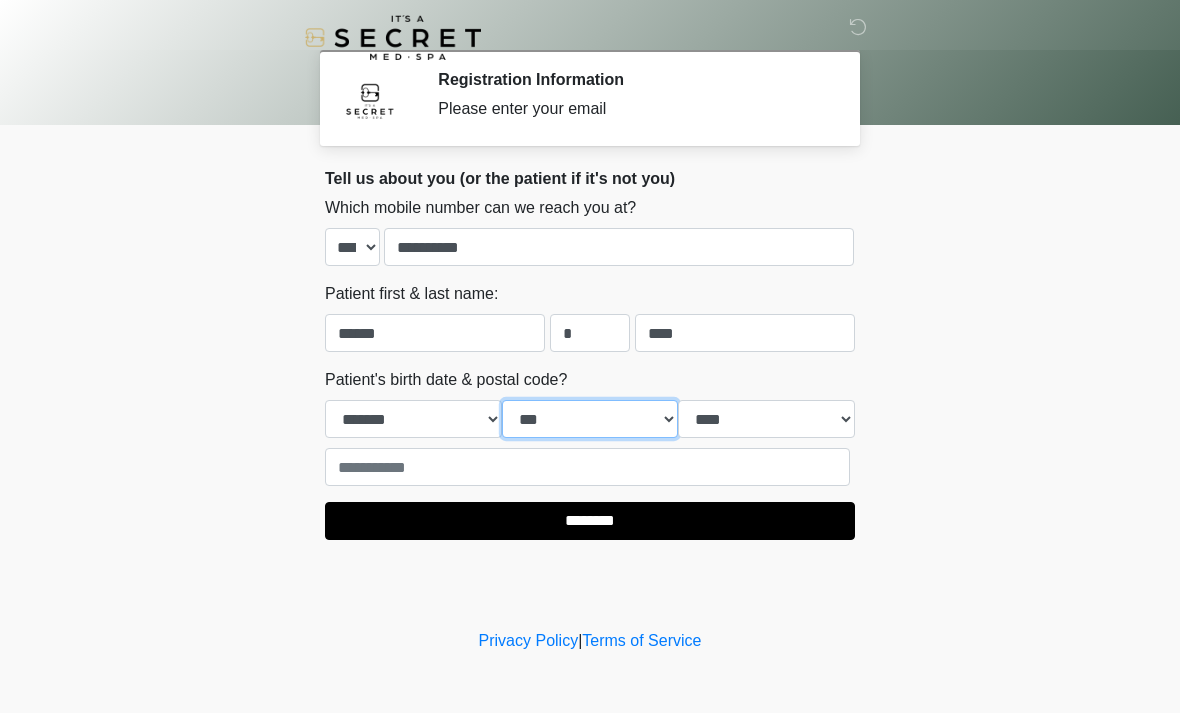 click on "***
*
*
*
*
*
*
*
*
*
**
**
**
**
**
**
**
**
**
**
**
**
**
**
**
**
**
**
**
**
**
**" at bounding box center (590, 419) 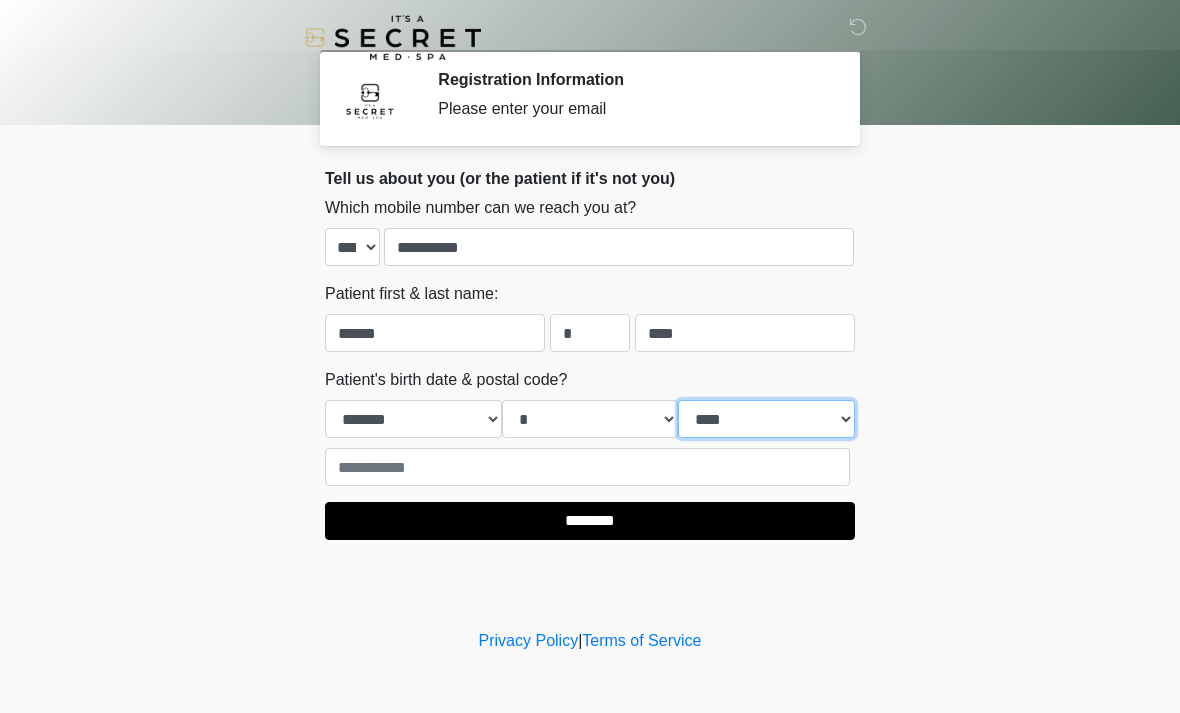 click on "****
****
****
****
****
****
****
****
****
****
****
****
****
****
****
****
****
****
****
****
****
****
****
****
****
****
****
****
****
****
****
****
****
****
****
****
****
****
****
****
****
****
****
****
****
****
****
****
****
****
****
****
****
****
****
****
****
****
****
****
****
****
****
****
****
****
****
****
****
****
****
****
****
****
****
****
****
****
****
****
****
****
****
****
****
****
****
****
****
****
****
****
****
****
****
****
****
****
****
****
****
****" at bounding box center [766, 419] 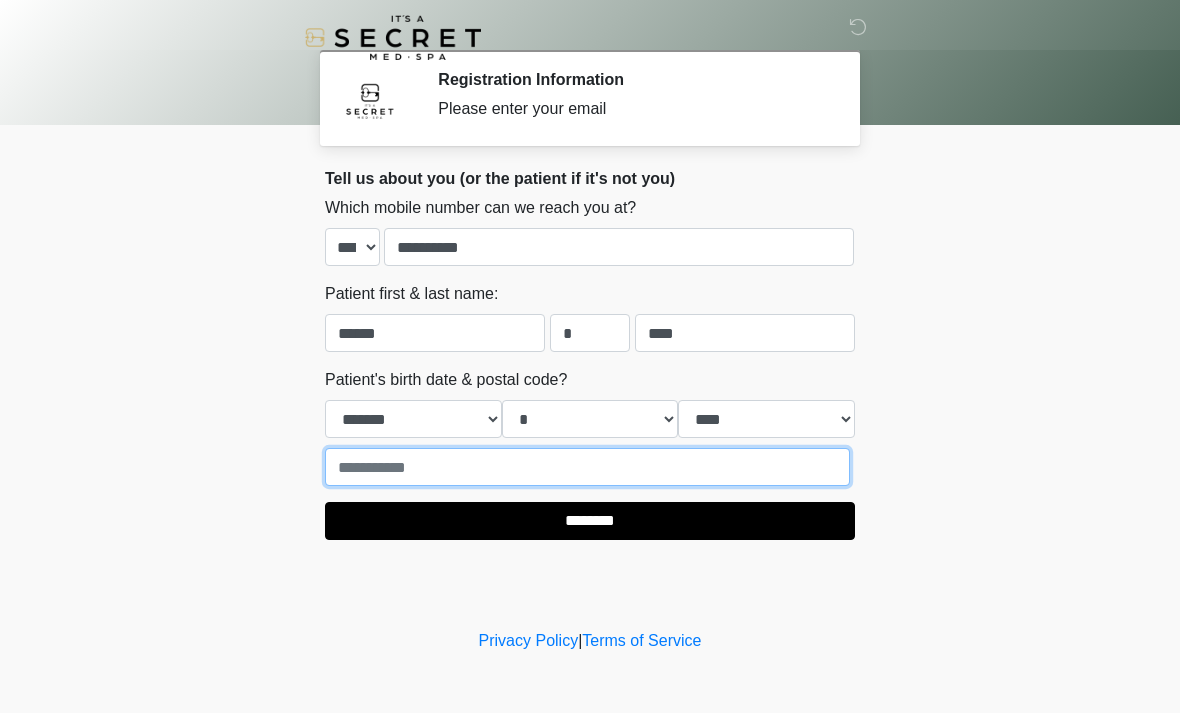 click at bounding box center (587, 467) 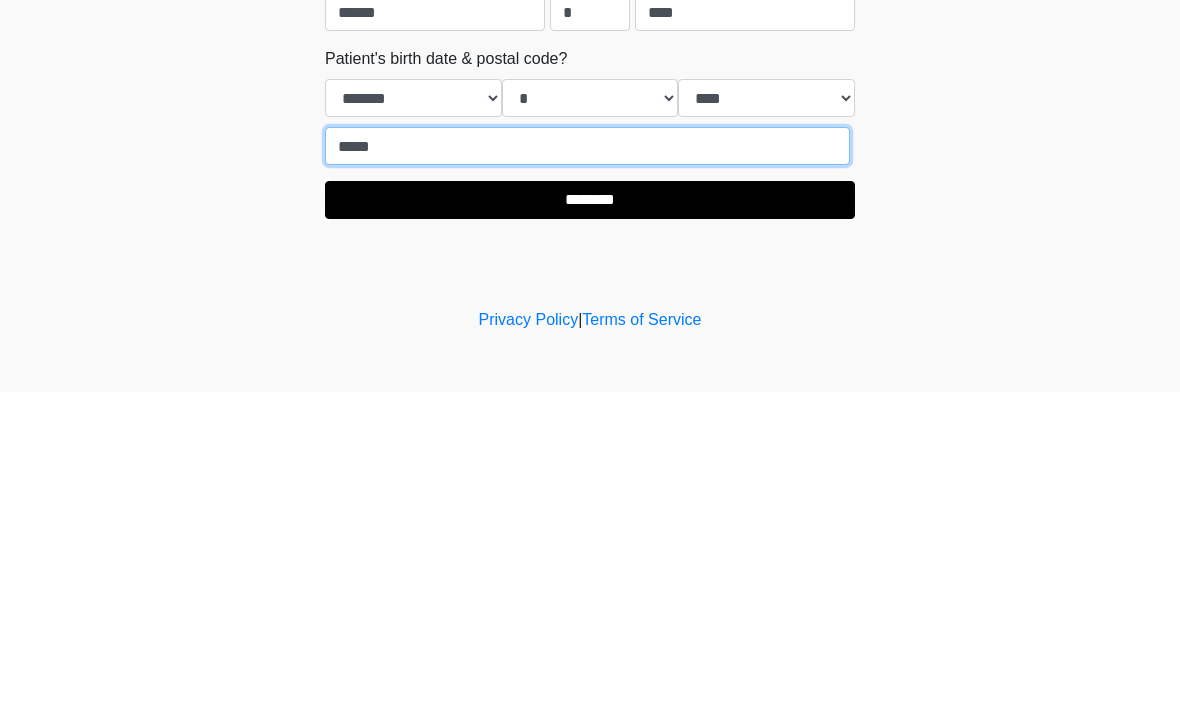 type on "*****" 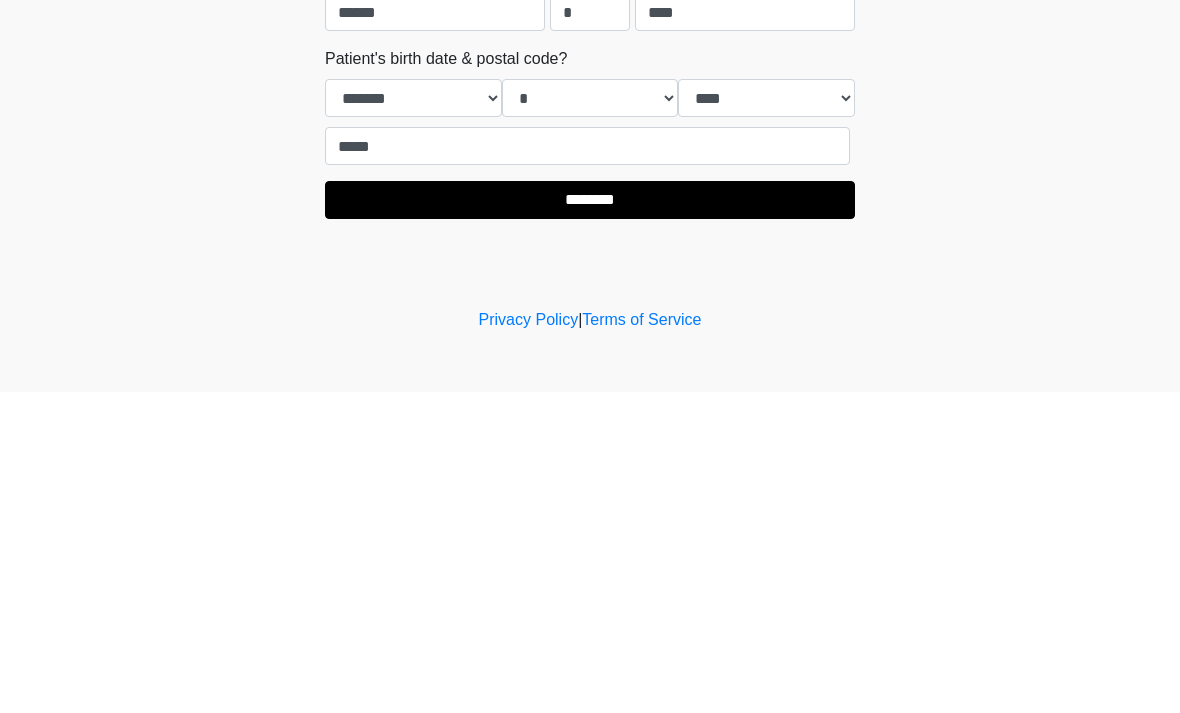 click on "********" at bounding box center [590, 521] 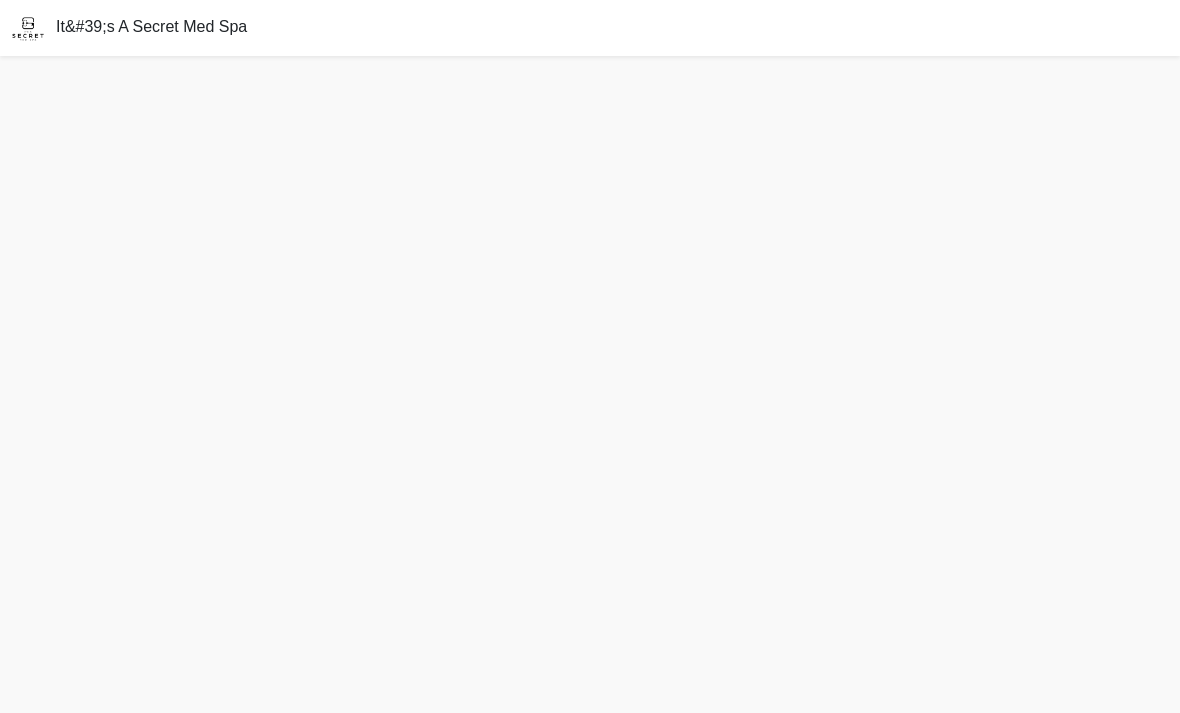 scroll, scrollTop: 10, scrollLeft: 0, axis: vertical 